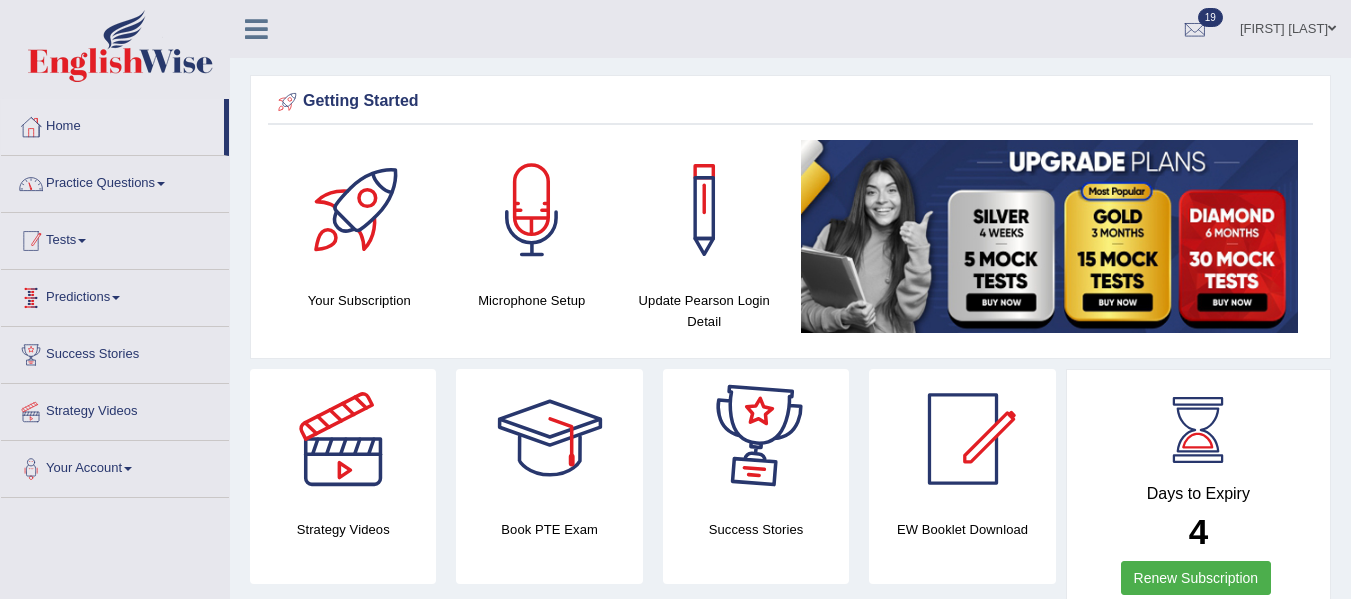 scroll, scrollTop: 0, scrollLeft: 0, axis: both 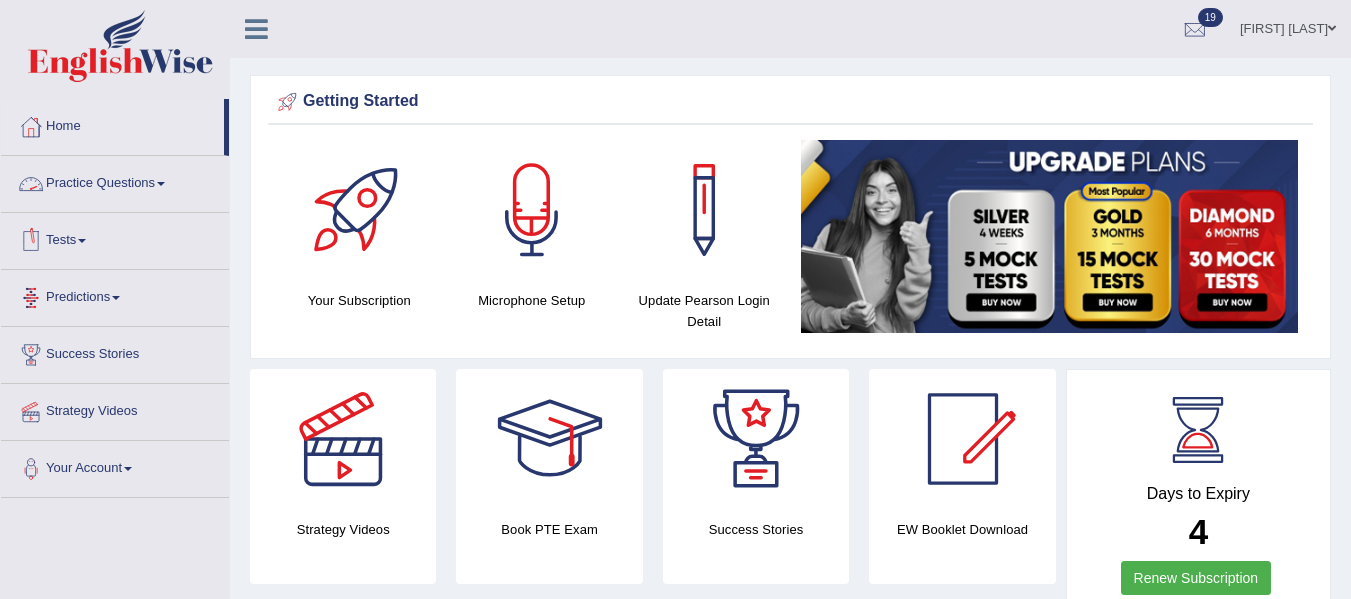 click on "Tests" at bounding box center [115, 238] 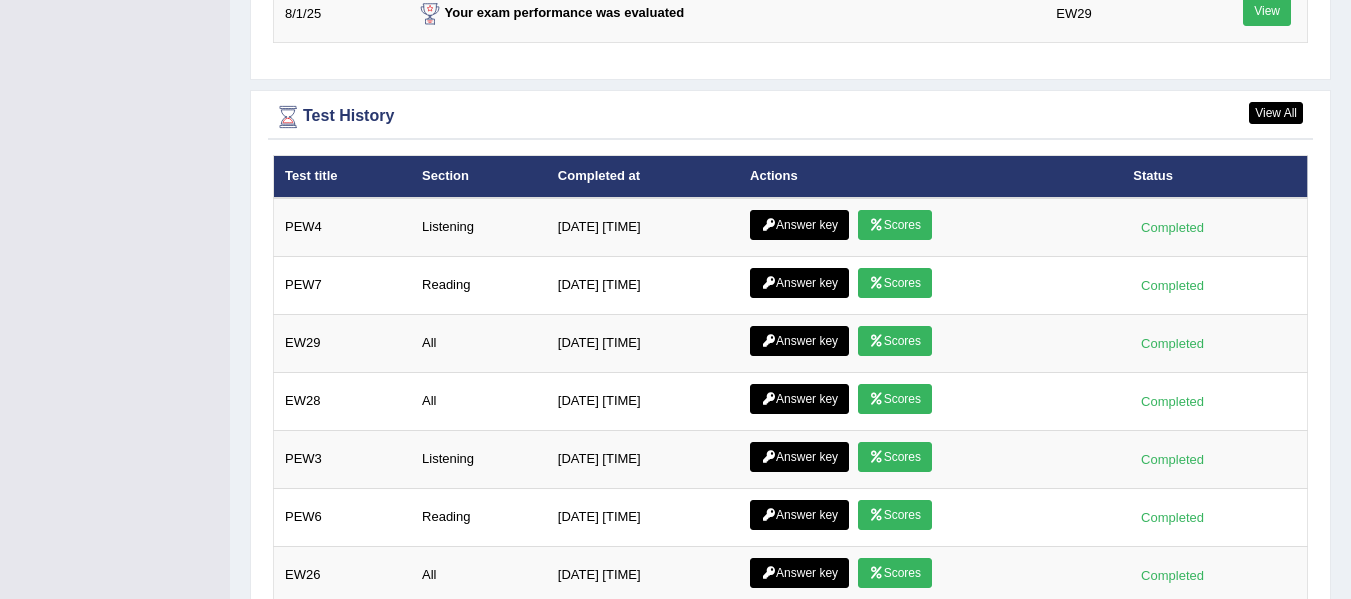 scroll, scrollTop: 2695, scrollLeft: 0, axis: vertical 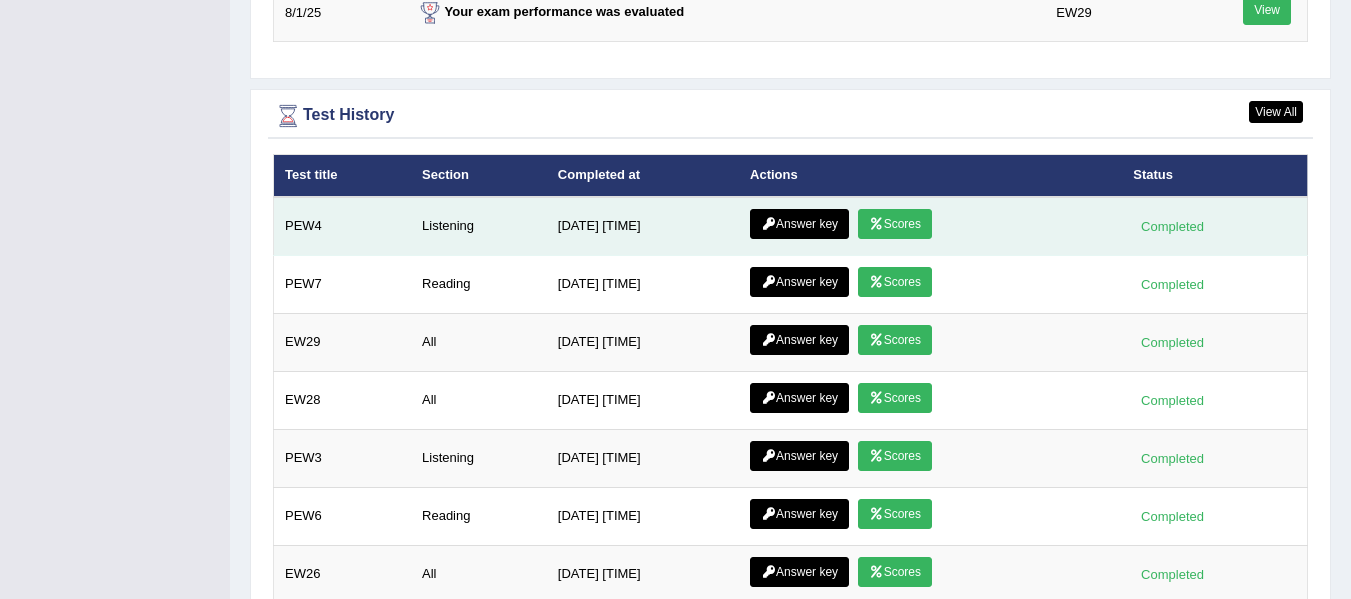 click on "Scores" at bounding box center [895, 224] 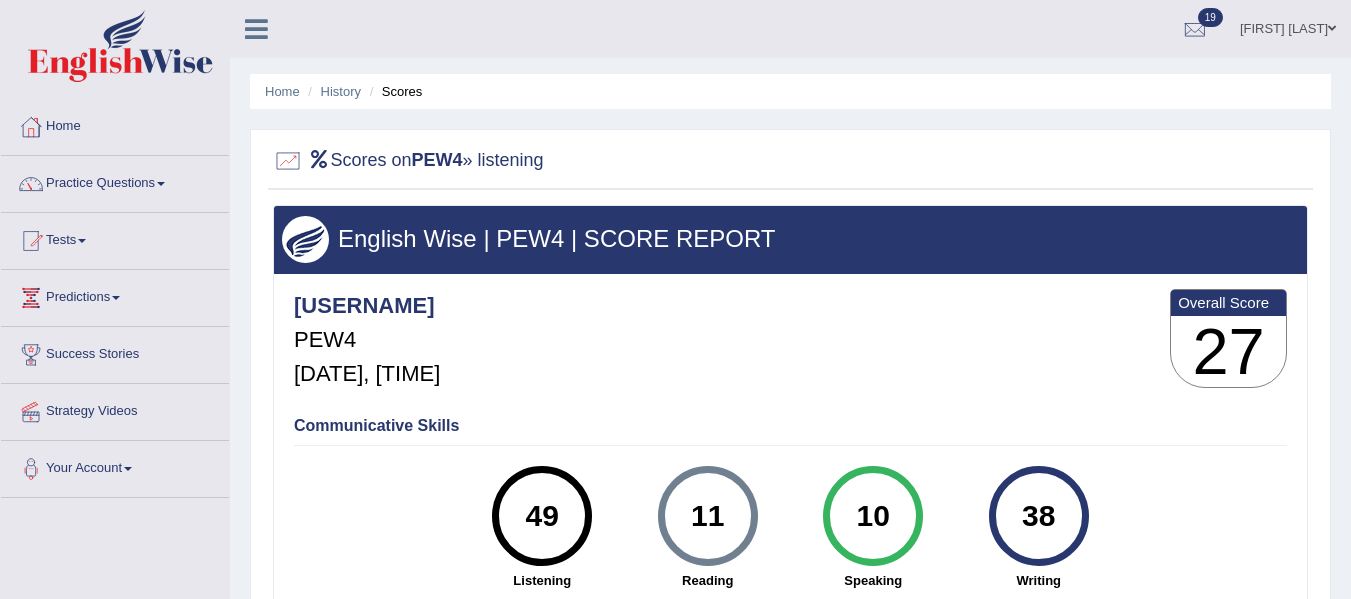 scroll, scrollTop: 279, scrollLeft: 0, axis: vertical 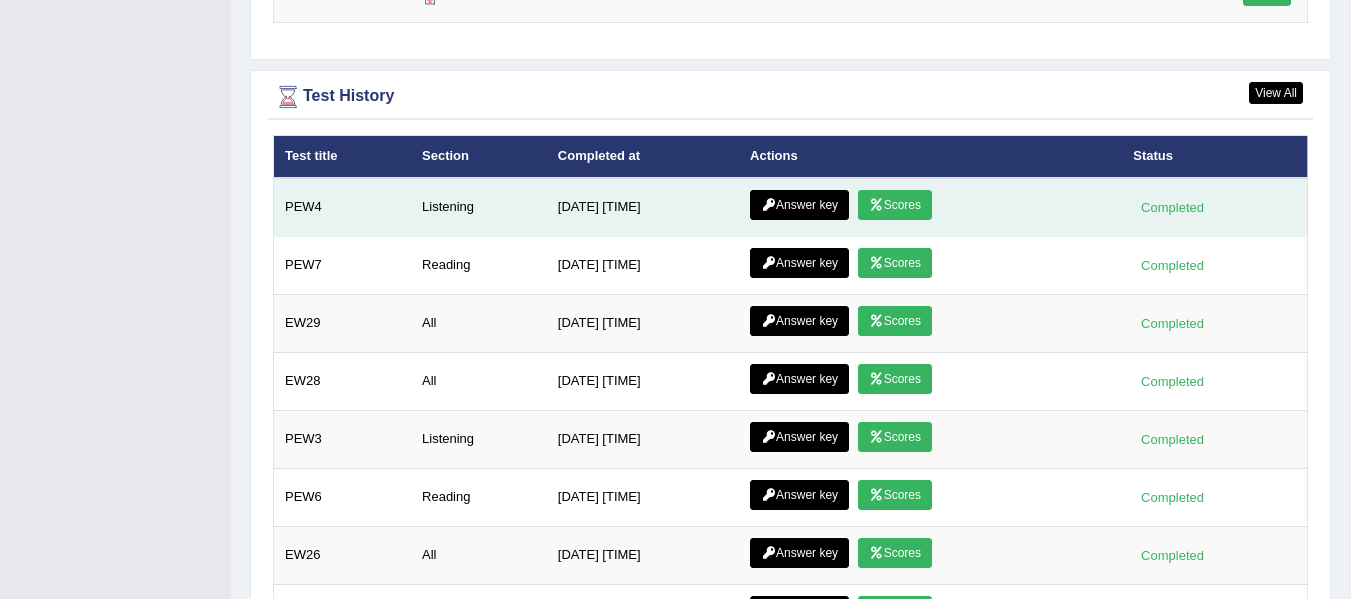 click on "Answer key" at bounding box center [799, 205] 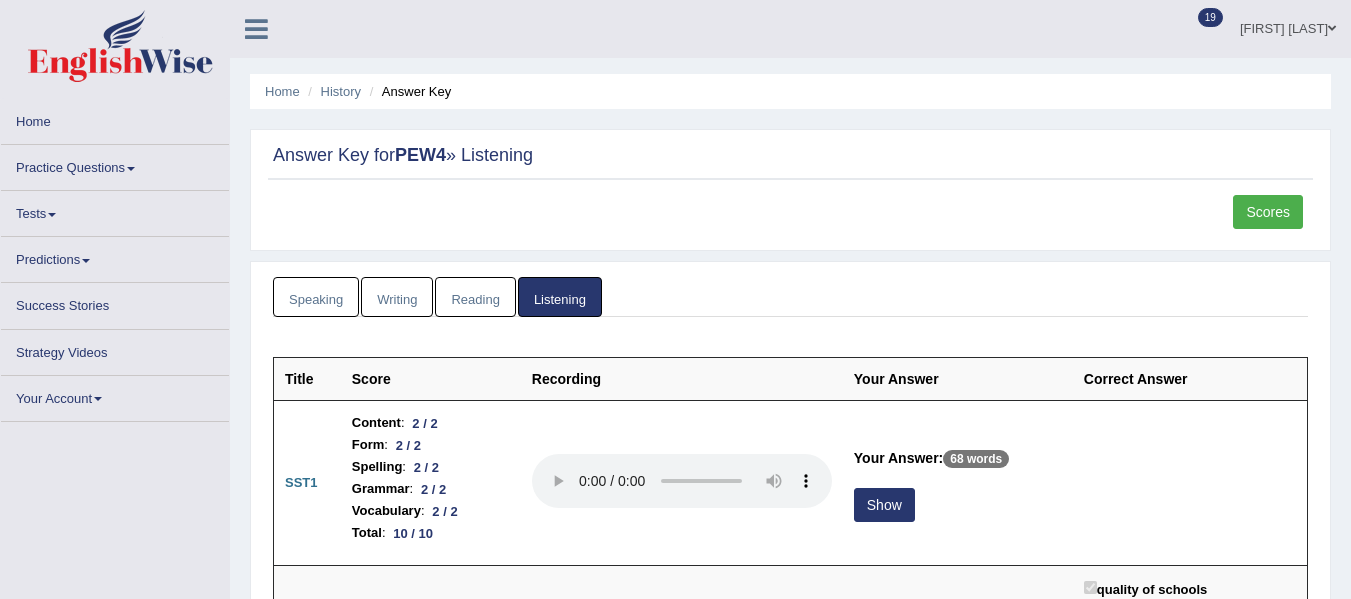 scroll, scrollTop: 0, scrollLeft: 0, axis: both 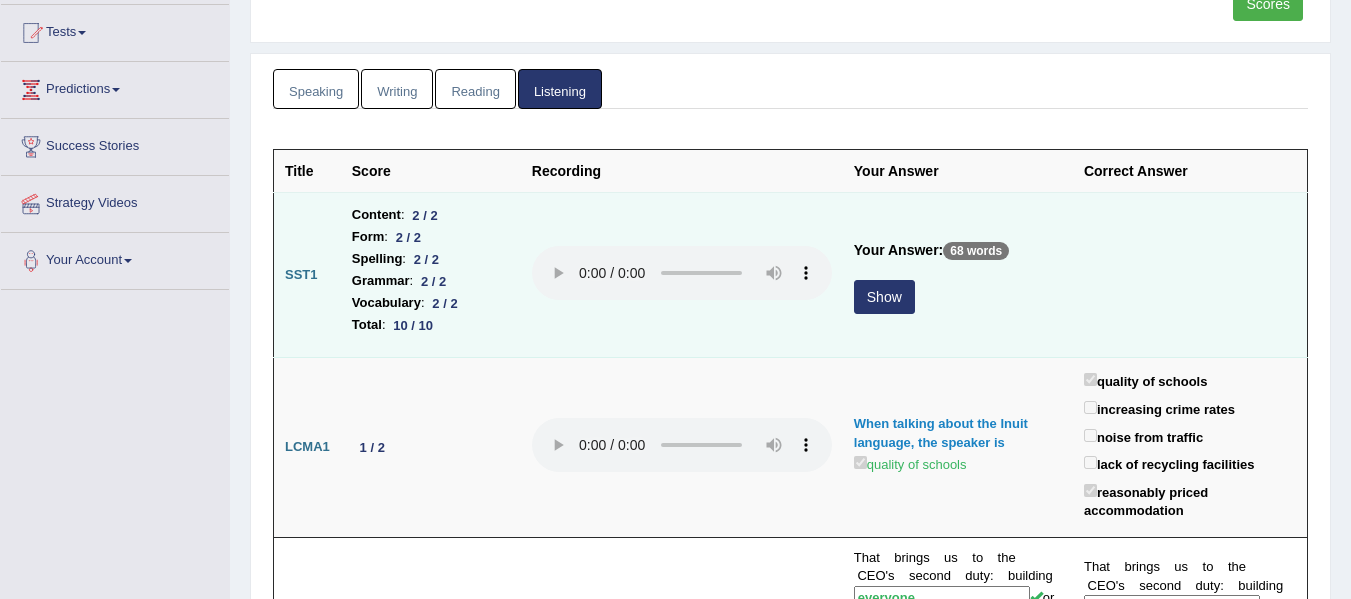 click on "Show" at bounding box center [884, 297] 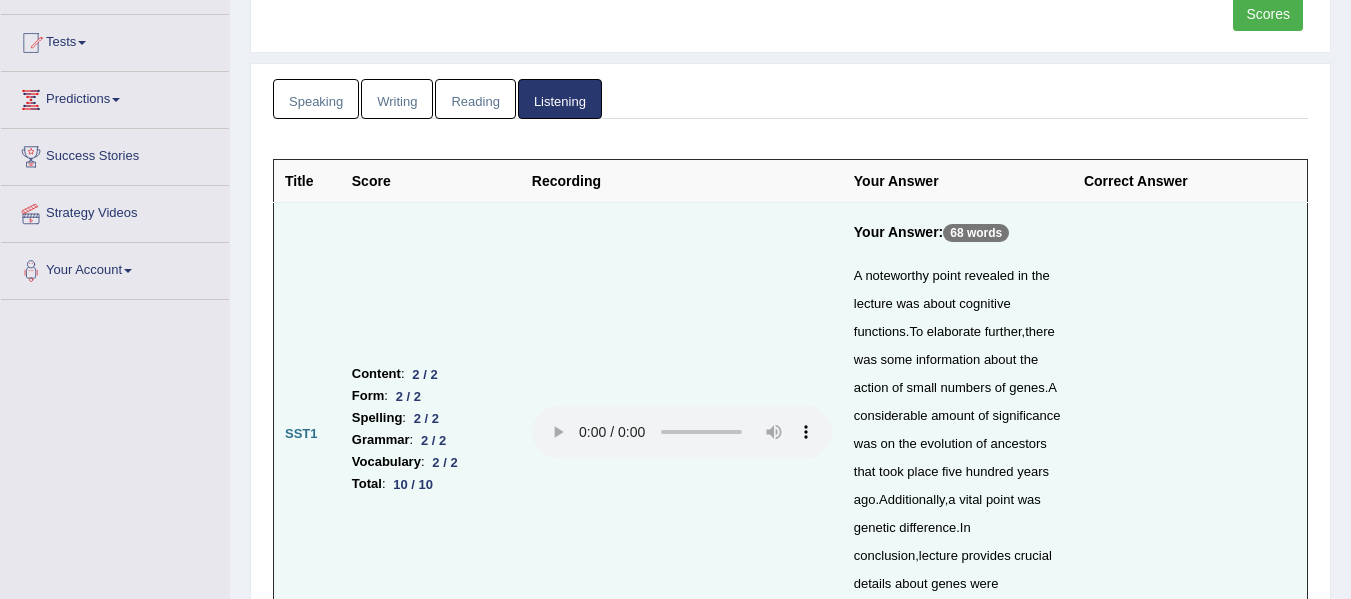scroll, scrollTop: 0, scrollLeft: 0, axis: both 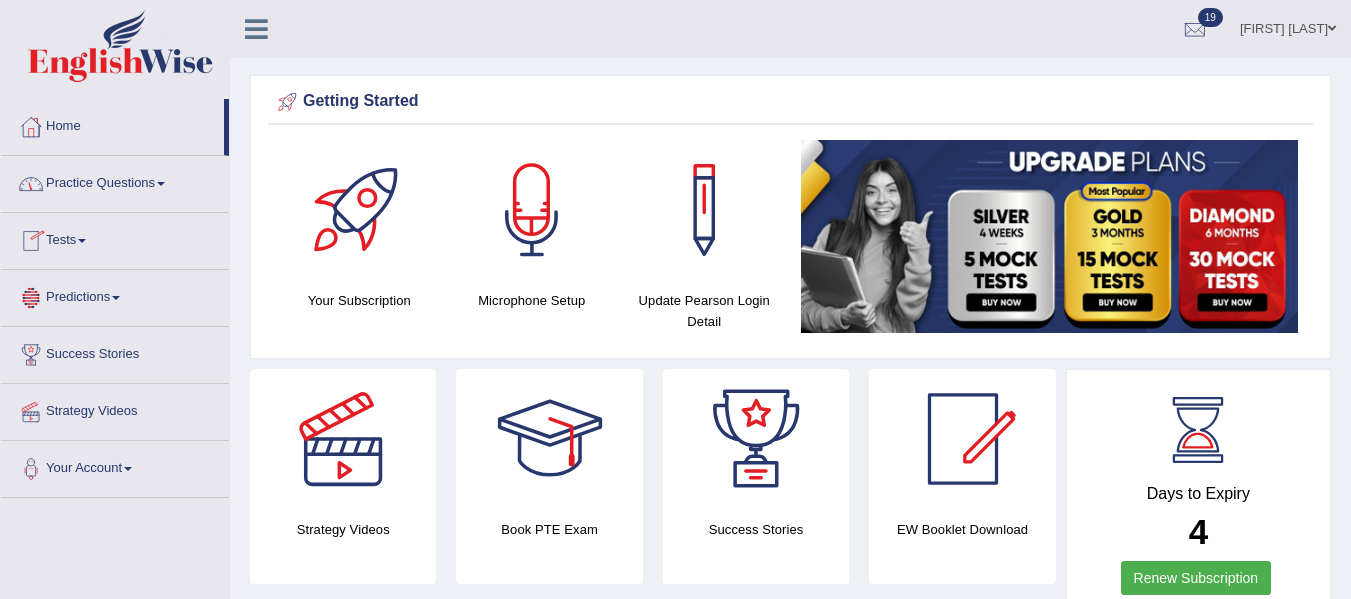 click on "Tests" at bounding box center [115, 238] 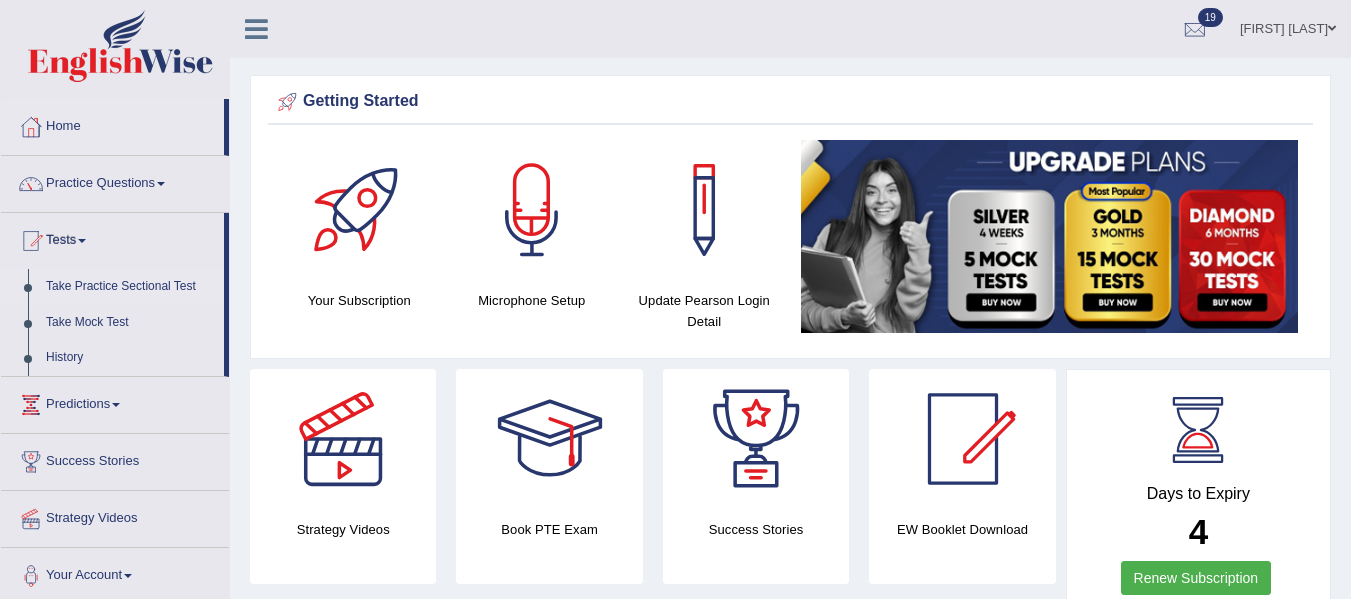 click on "Take Practice Sectional Test" at bounding box center (130, 287) 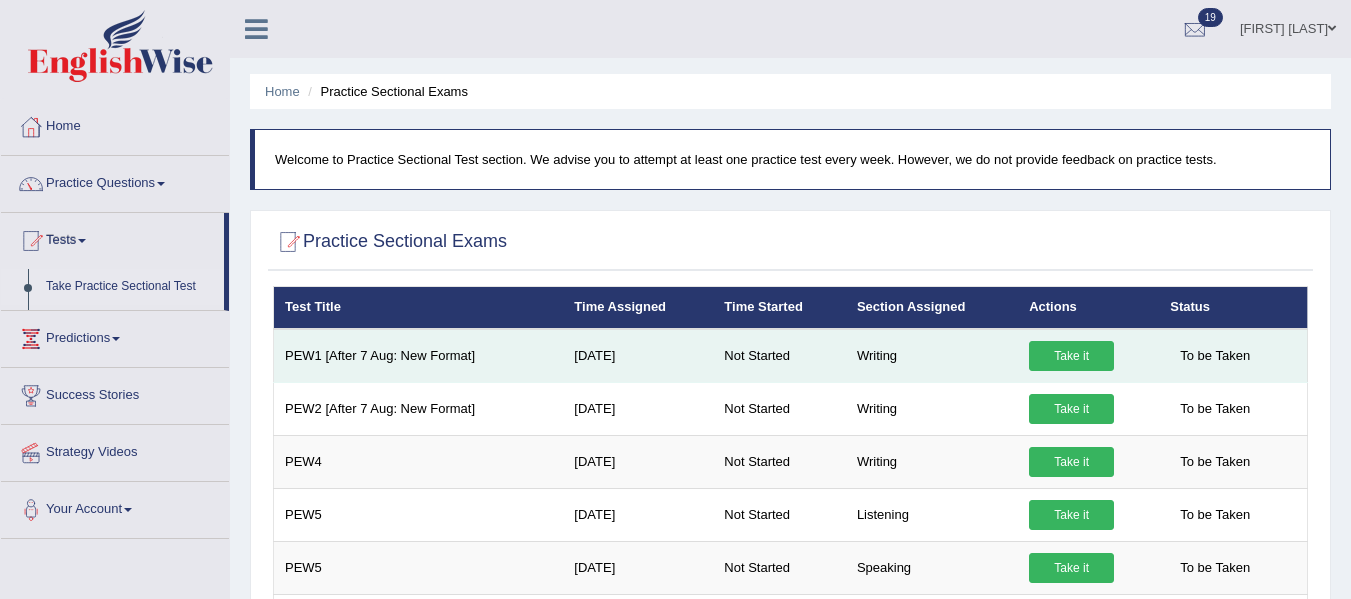 scroll, scrollTop: 0, scrollLeft: 0, axis: both 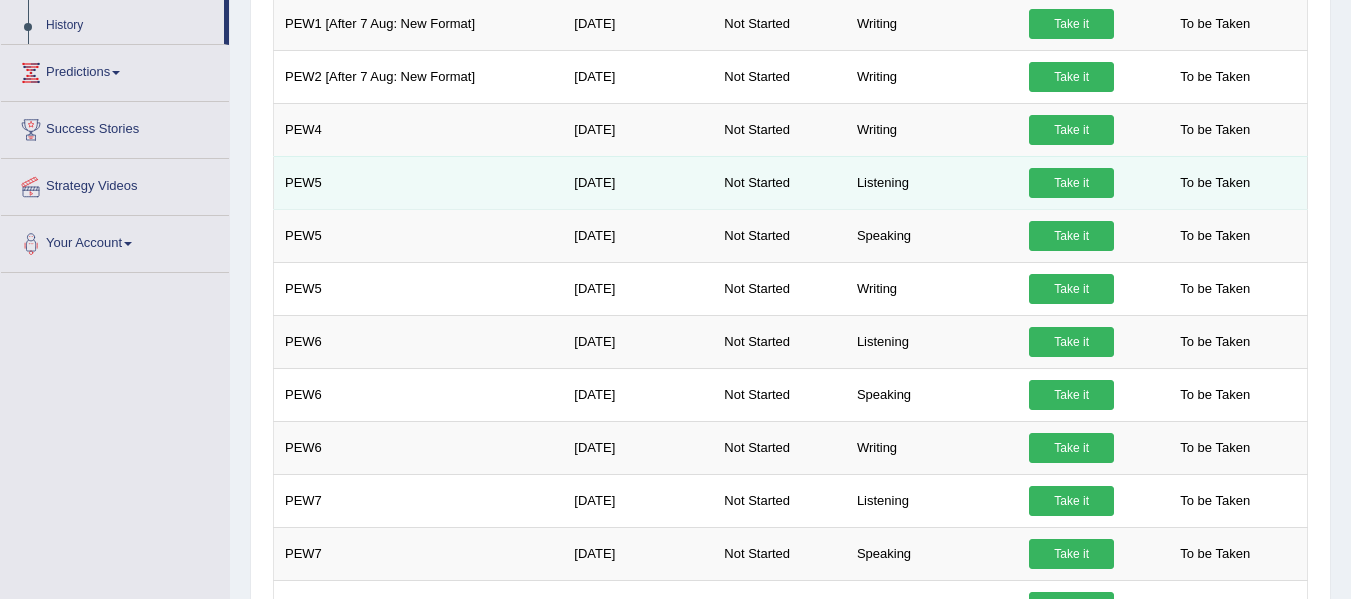 click on "Take it" at bounding box center (1071, 183) 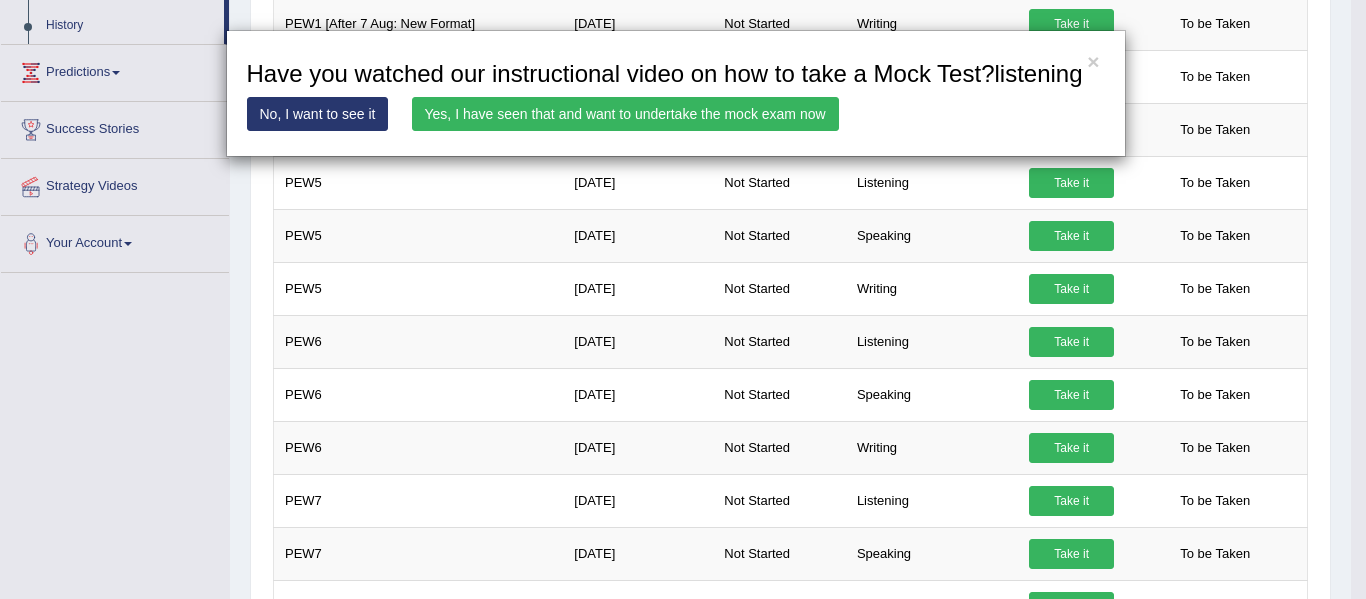 click on "Yes, I have seen that and want to undertake the mock exam now" at bounding box center [625, 114] 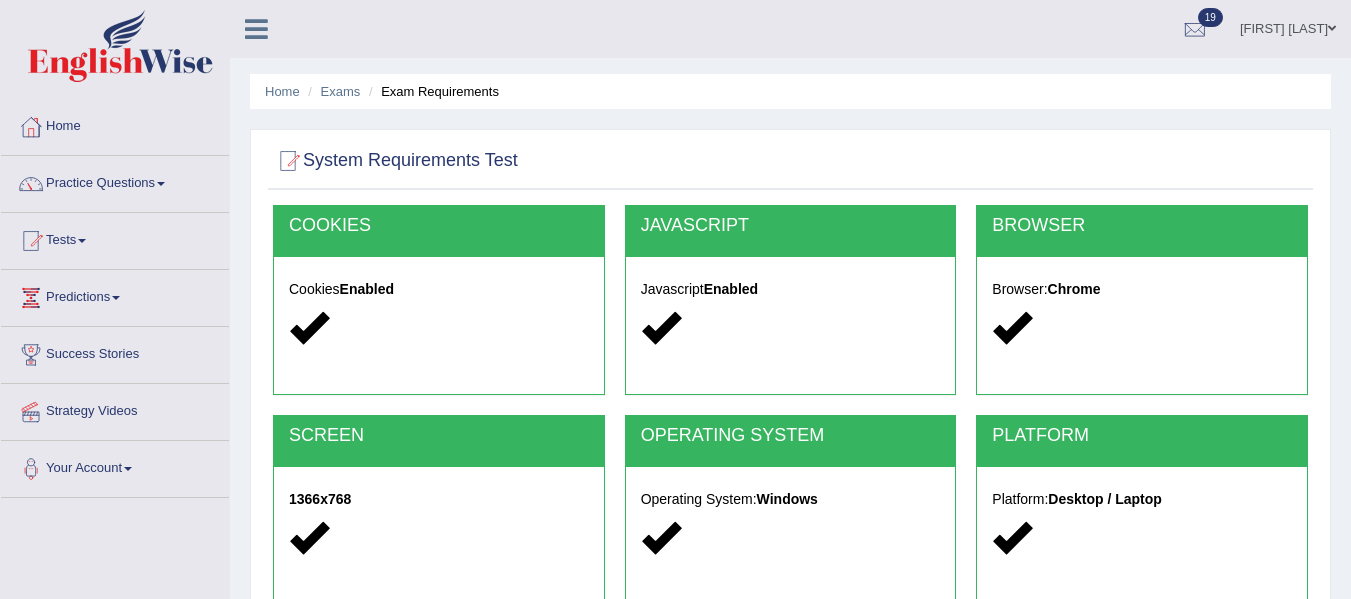 scroll, scrollTop: 0, scrollLeft: 0, axis: both 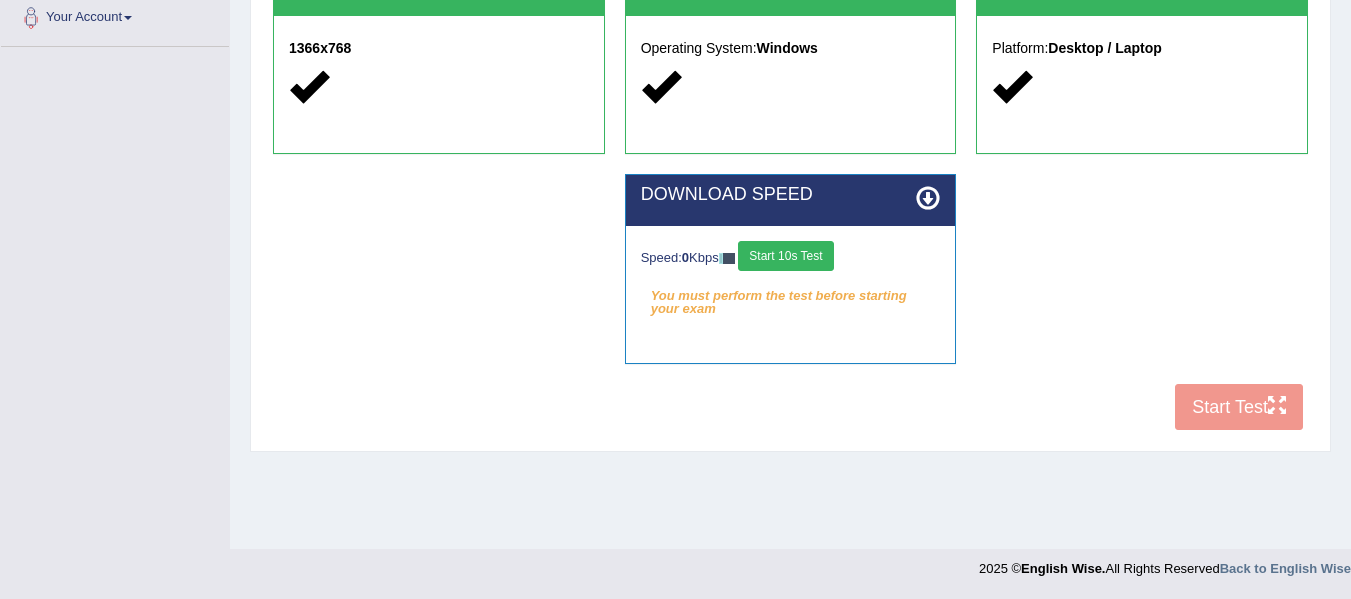 click on "Start 10s Test" at bounding box center (785, 256) 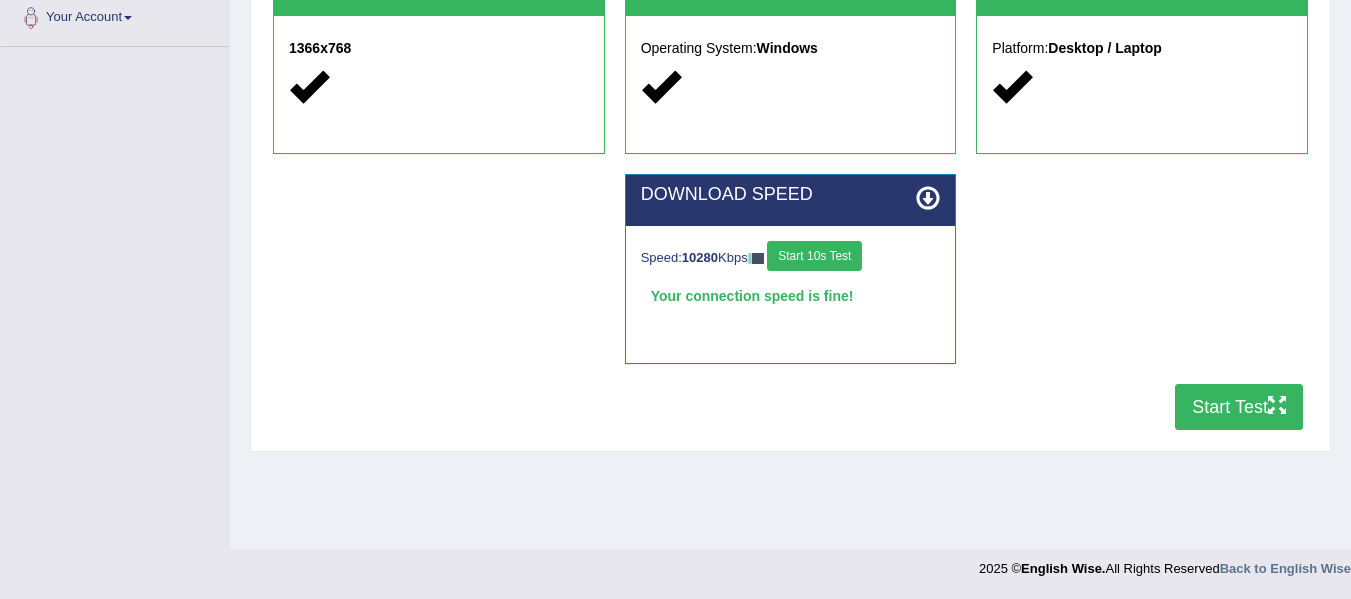 click on "Start Test" at bounding box center (1239, 407) 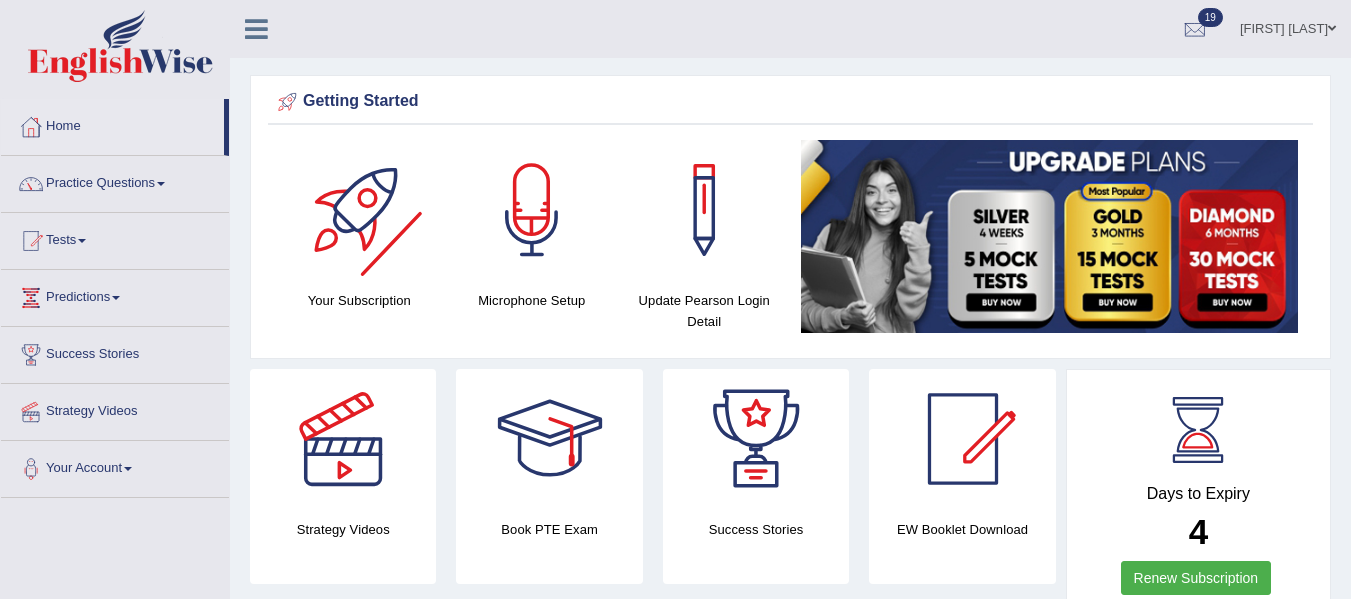 scroll, scrollTop: 0, scrollLeft: 0, axis: both 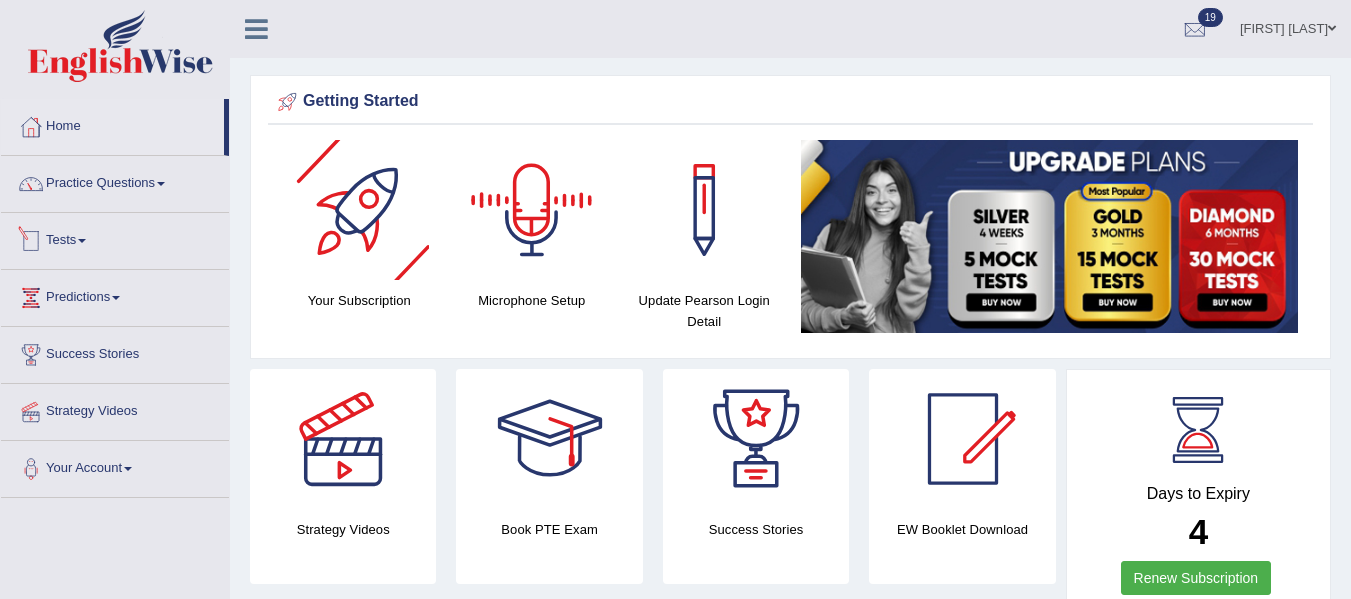 click on "Tests" at bounding box center (115, 238) 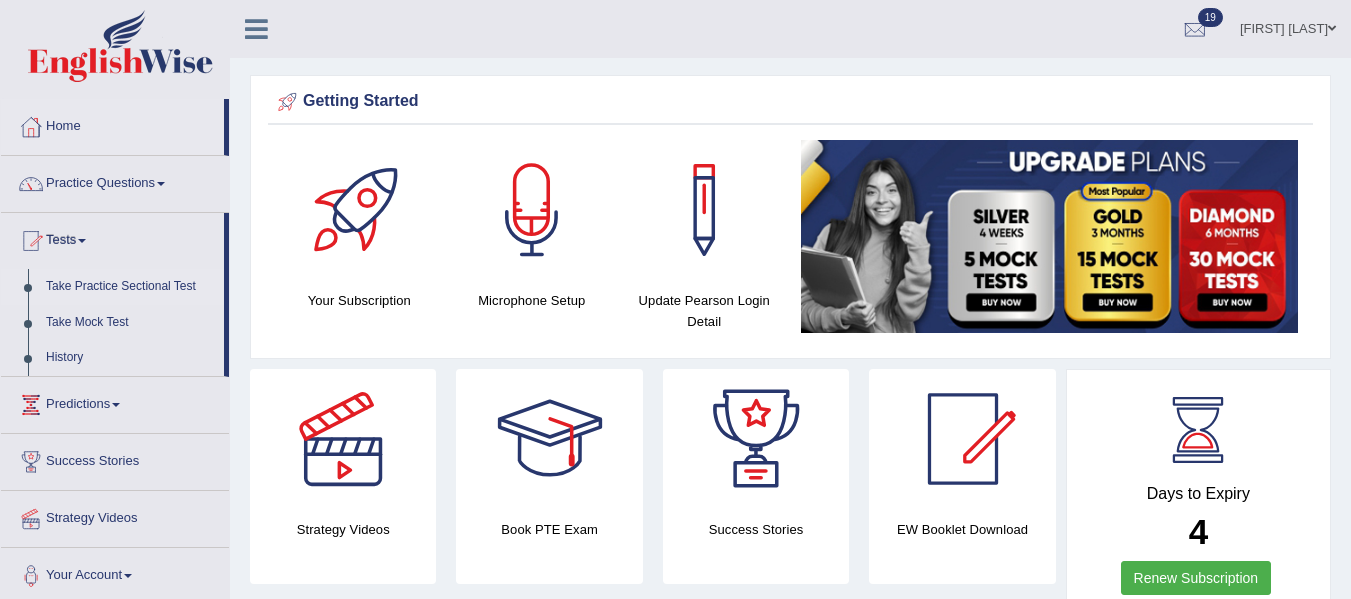 click on "Take Practice Sectional Test" at bounding box center (130, 287) 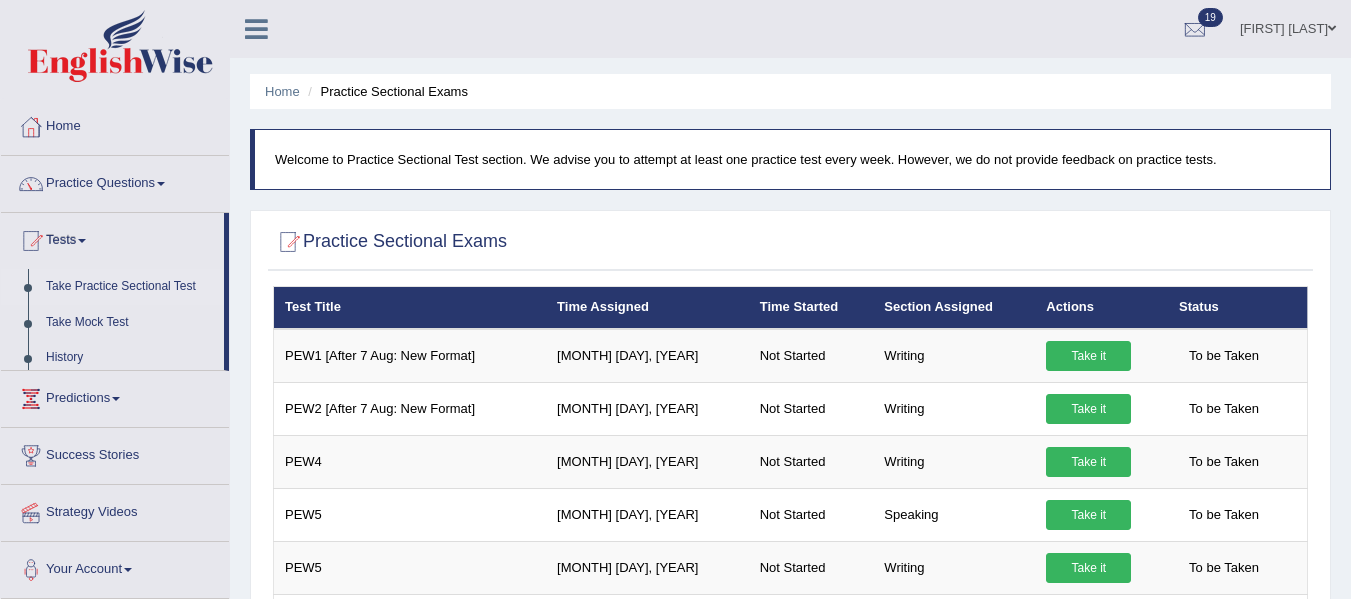 scroll, scrollTop: 0, scrollLeft: 0, axis: both 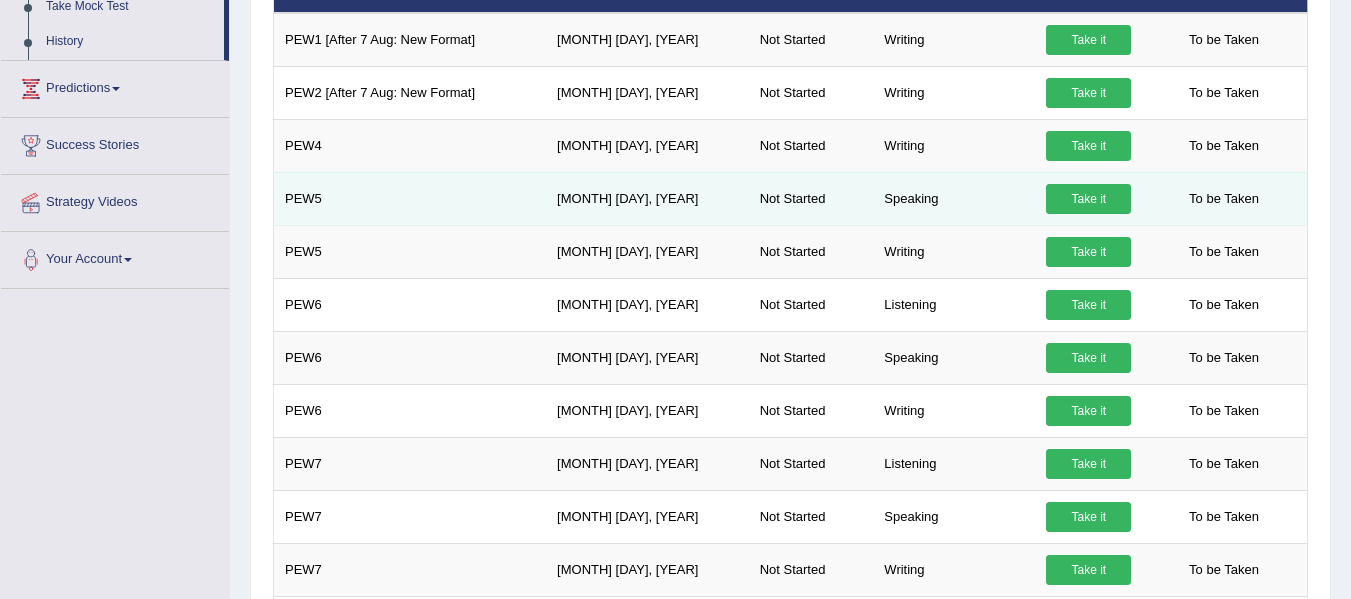click on "Take it" at bounding box center (1088, 199) 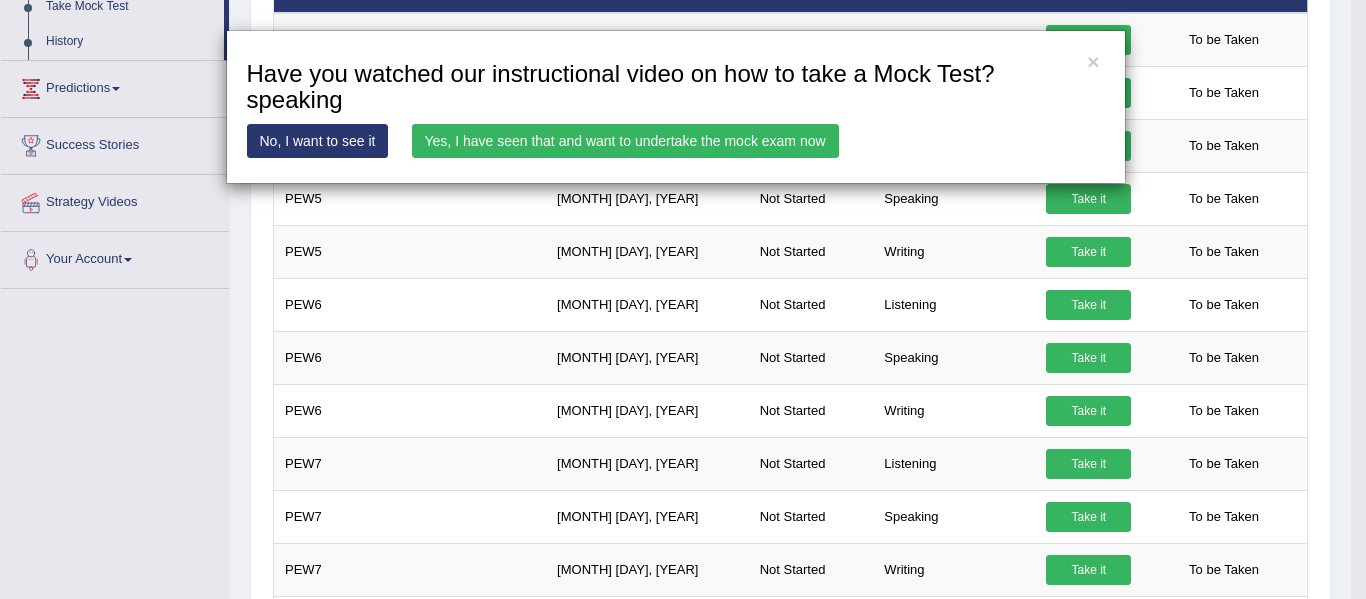 click on "Yes, I have seen that and want to undertake the mock exam now" at bounding box center (625, 141) 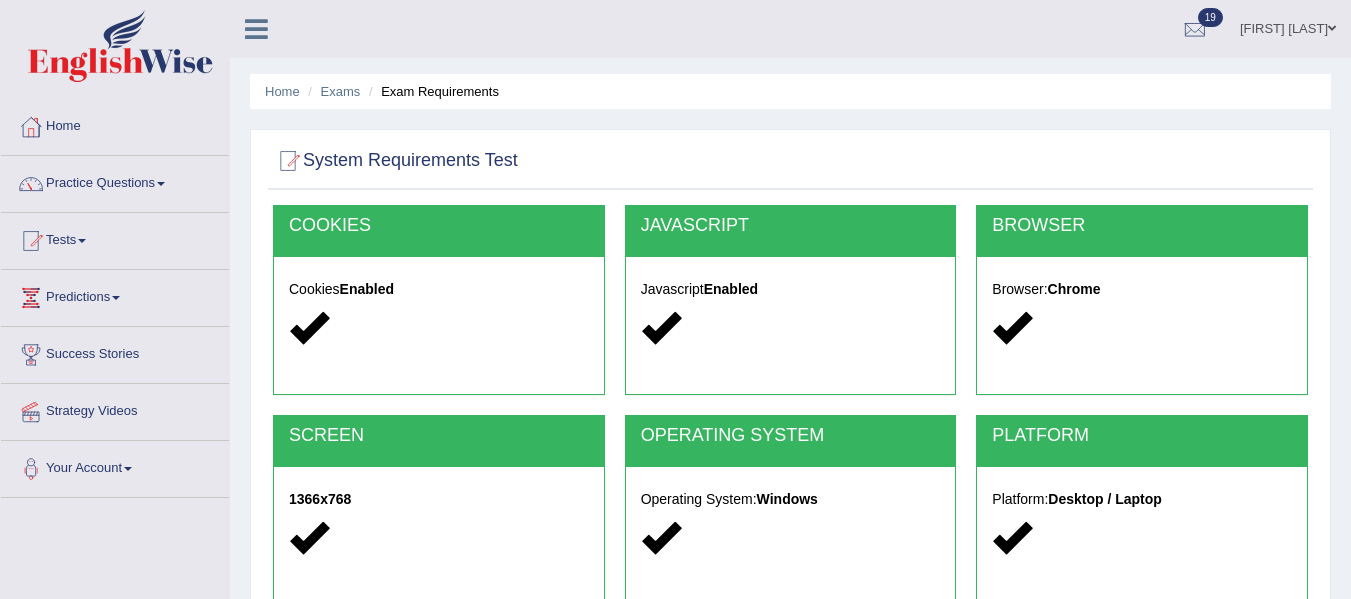 scroll, scrollTop: 0, scrollLeft: 0, axis: both 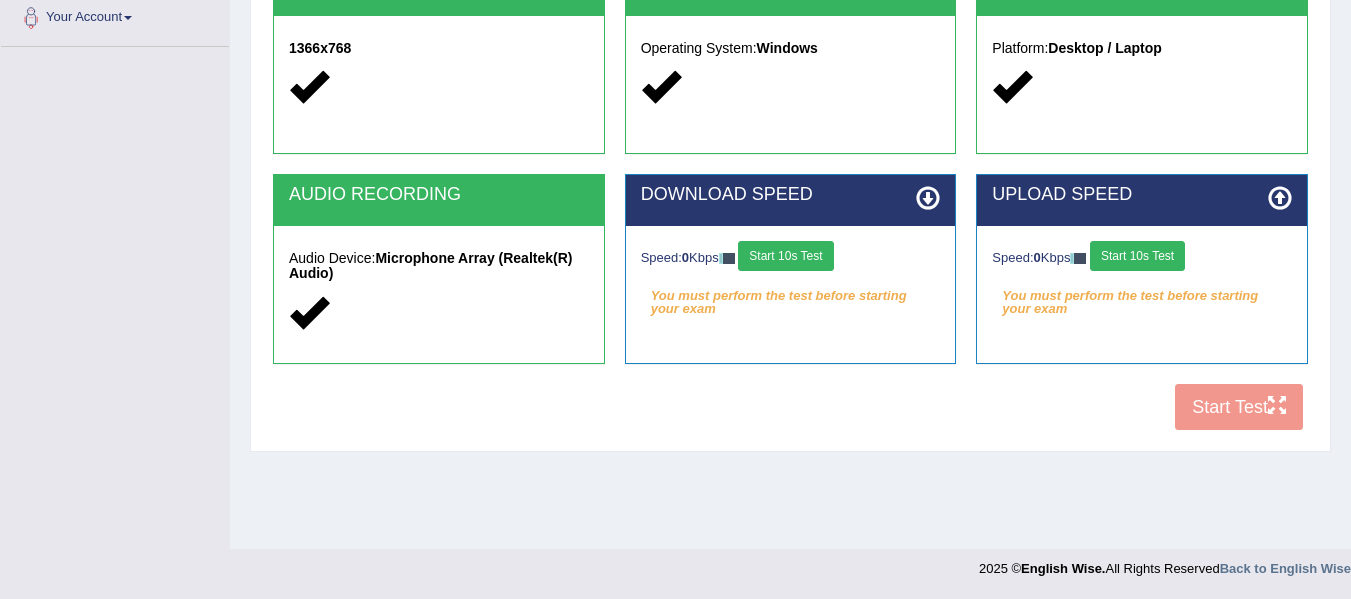 click on "Start 10s Test" at bounding box center (785, 256) 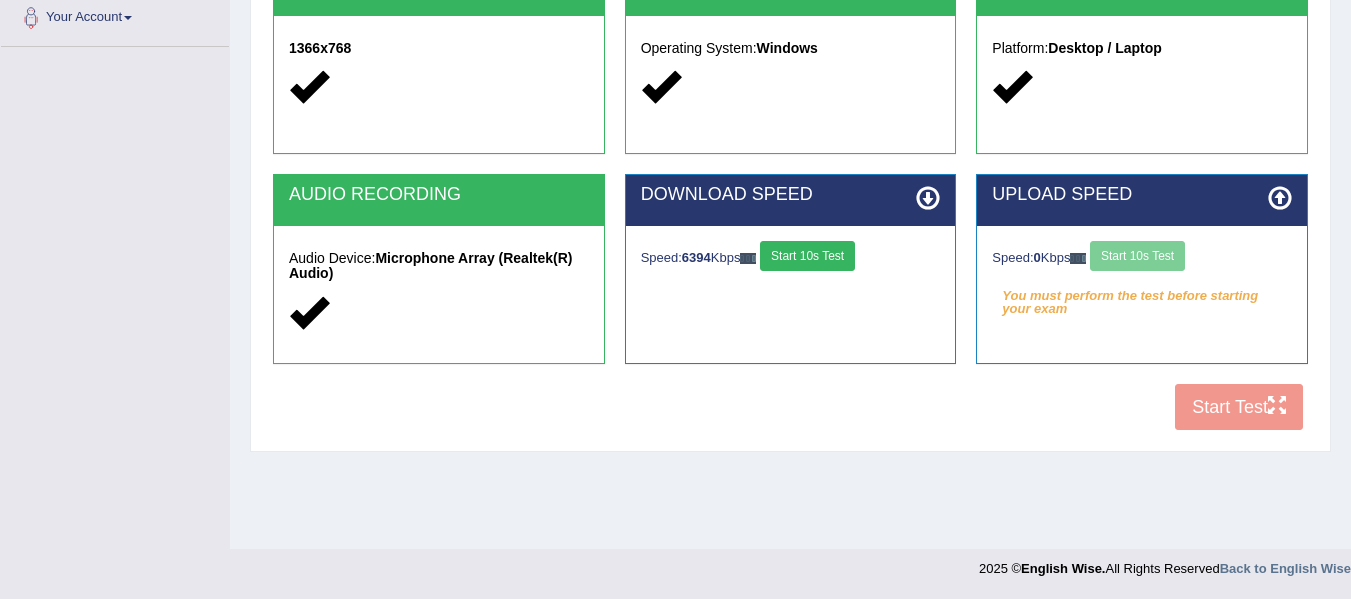 click on "Start 10s Test" at bounding box center [807, 256] 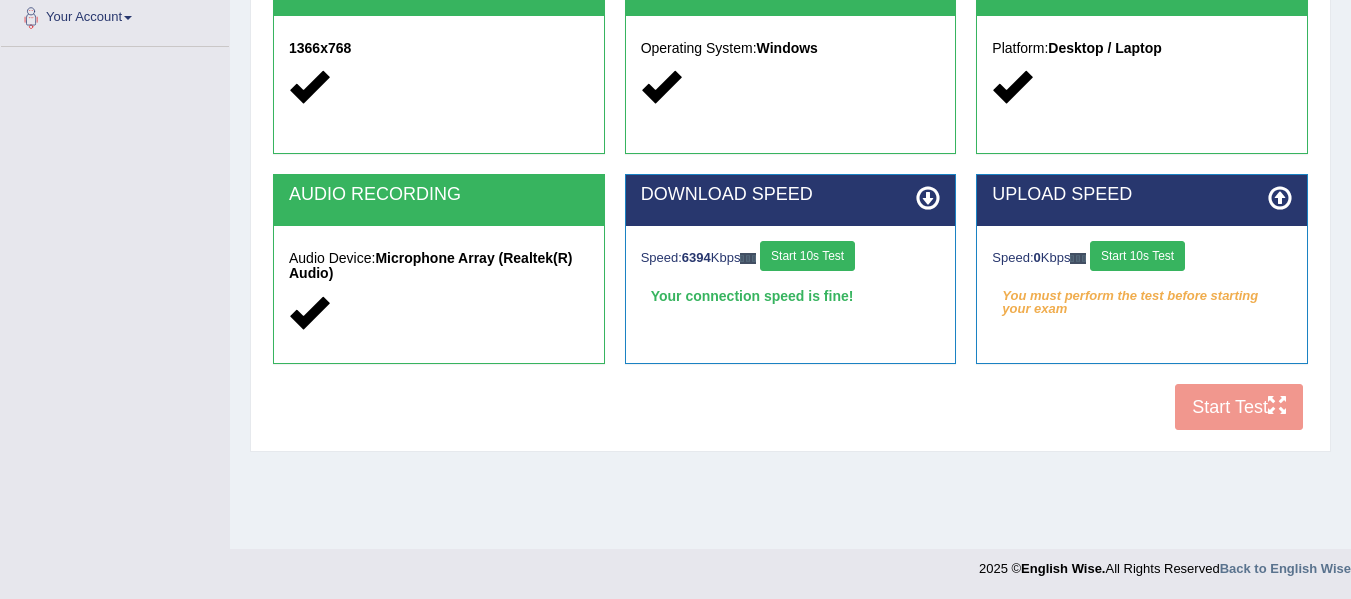 click on "Start 10s Test" at bounding box center [1137, 256] 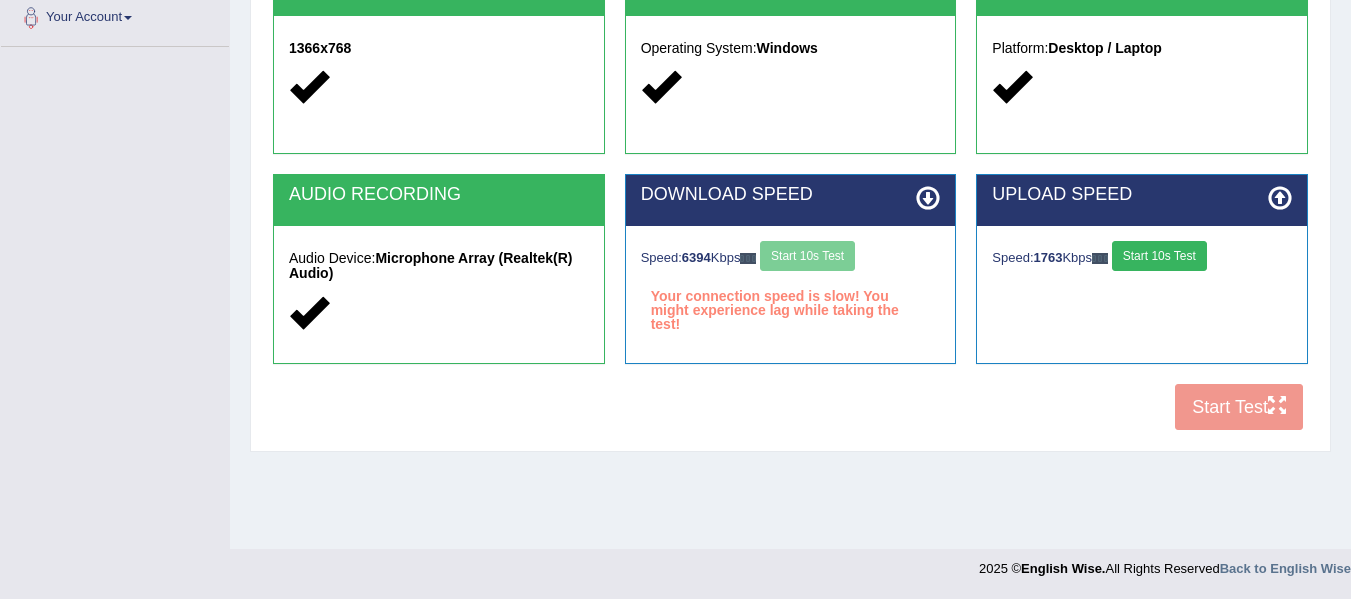 click on "Speed:  6394  Kbps    Start 10s Test" at bounding box center (791, 258) 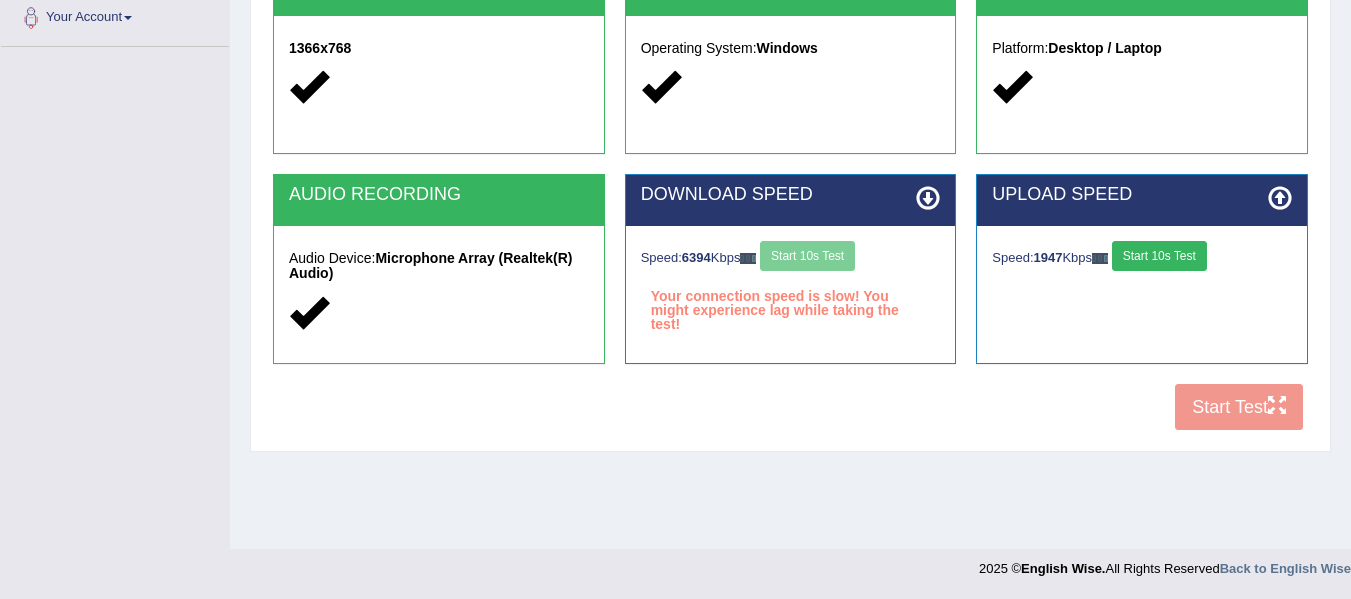 click on "Speed:  6394  Kbps    Start 10s Test" at bounding box center (791, 258) 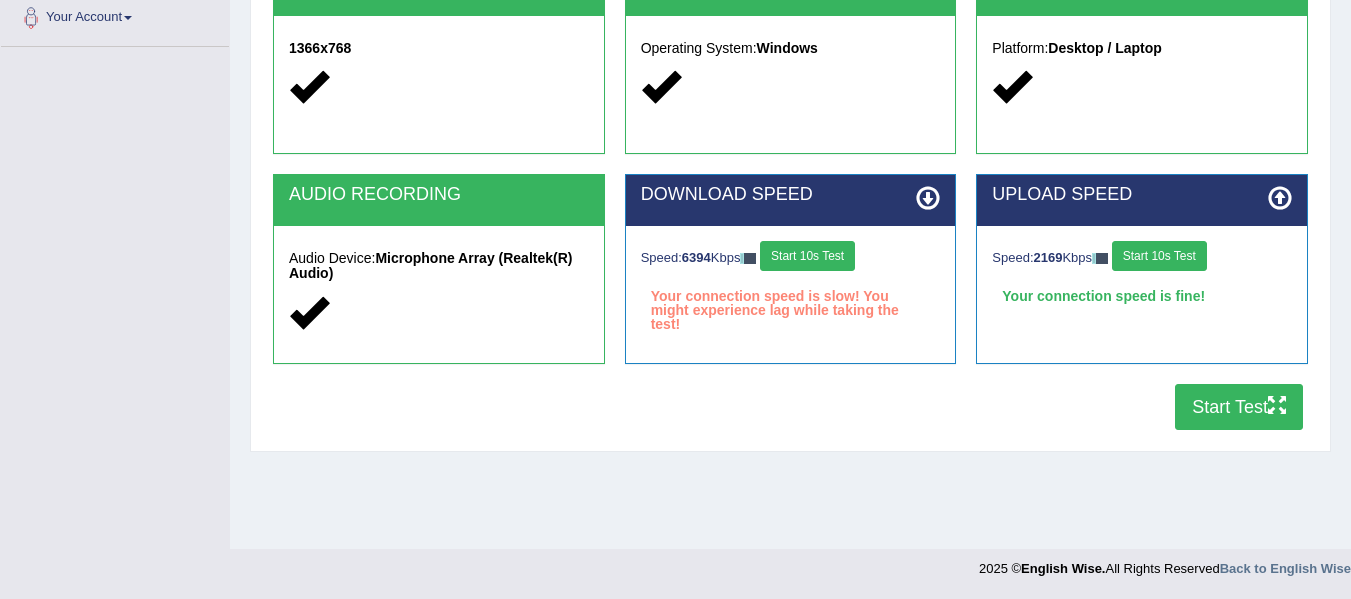 click on "Start 10s Test" at bounding box center [807, 256] 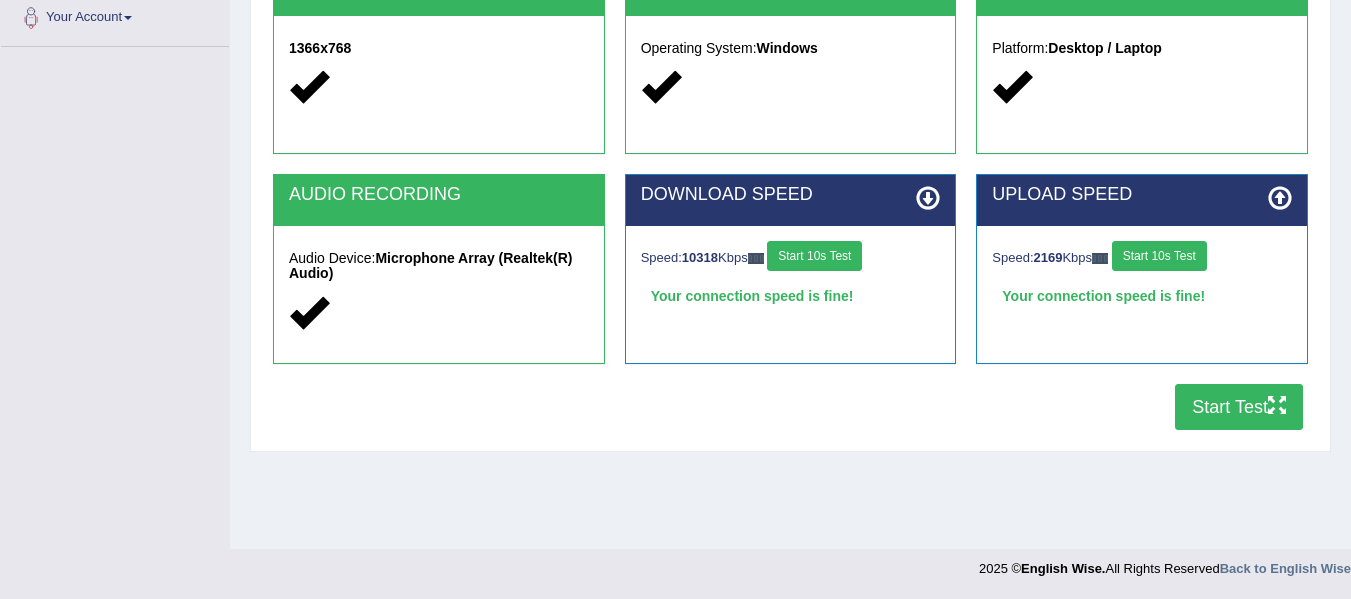 click on "Start Test" at bounding box center [1239, 407] 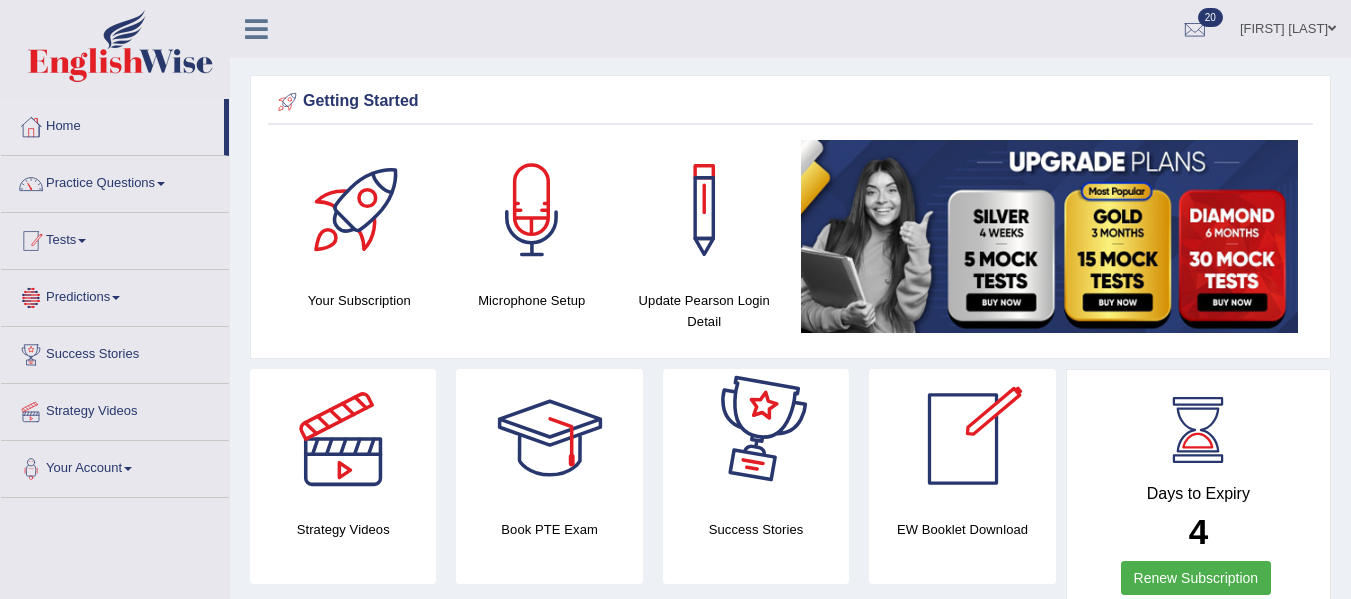 scroll, scrollTop: 0, scrollLeft: 0, axis: both 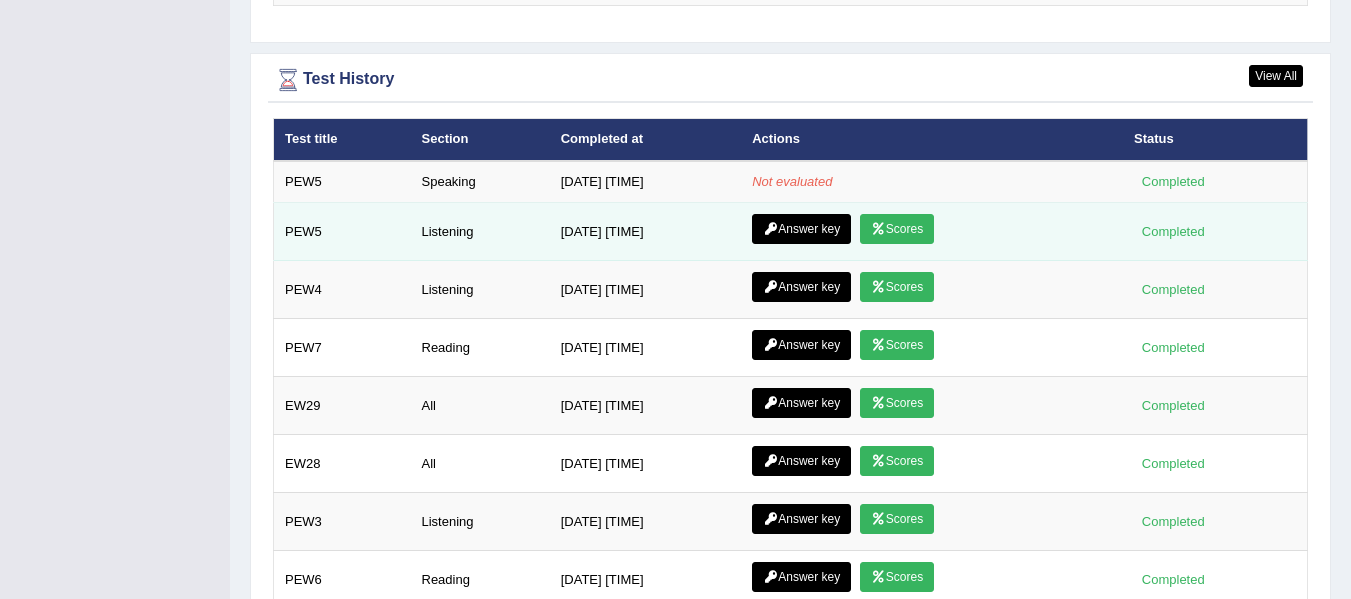 click on "Scores" at bounding box center (897, 229) 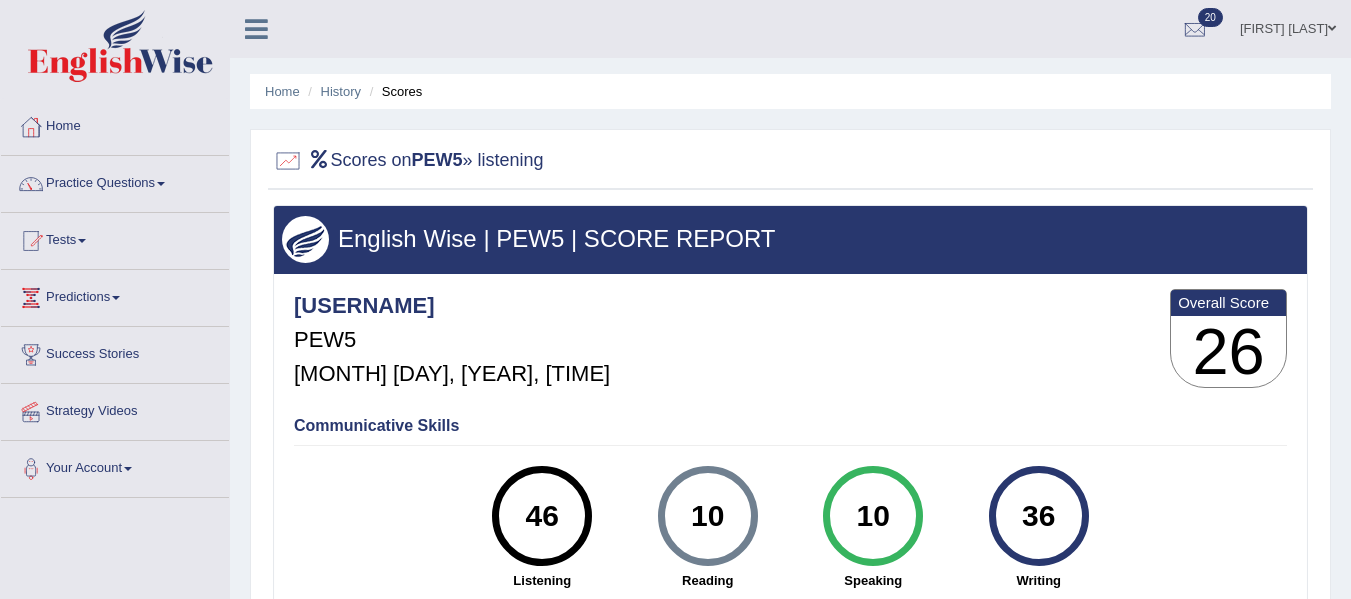 scroll, scrollTop: 0, scrollLeft: 0, axis: both 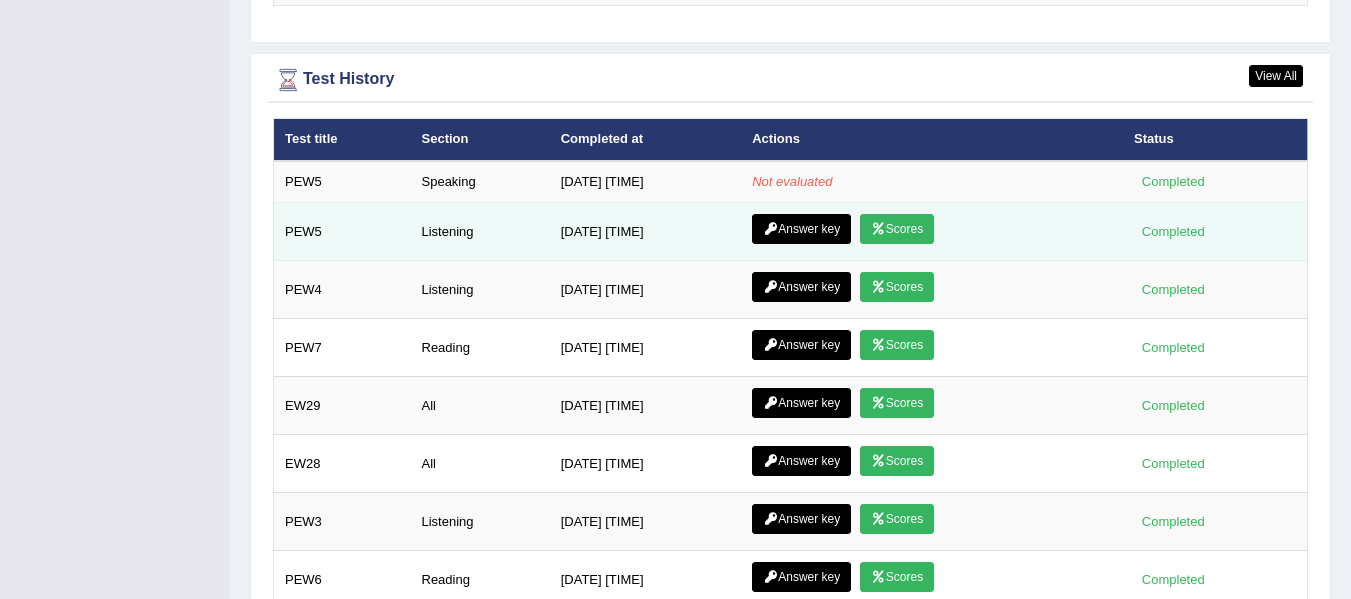 click on "Answer key" at bounding box center (801, 229) 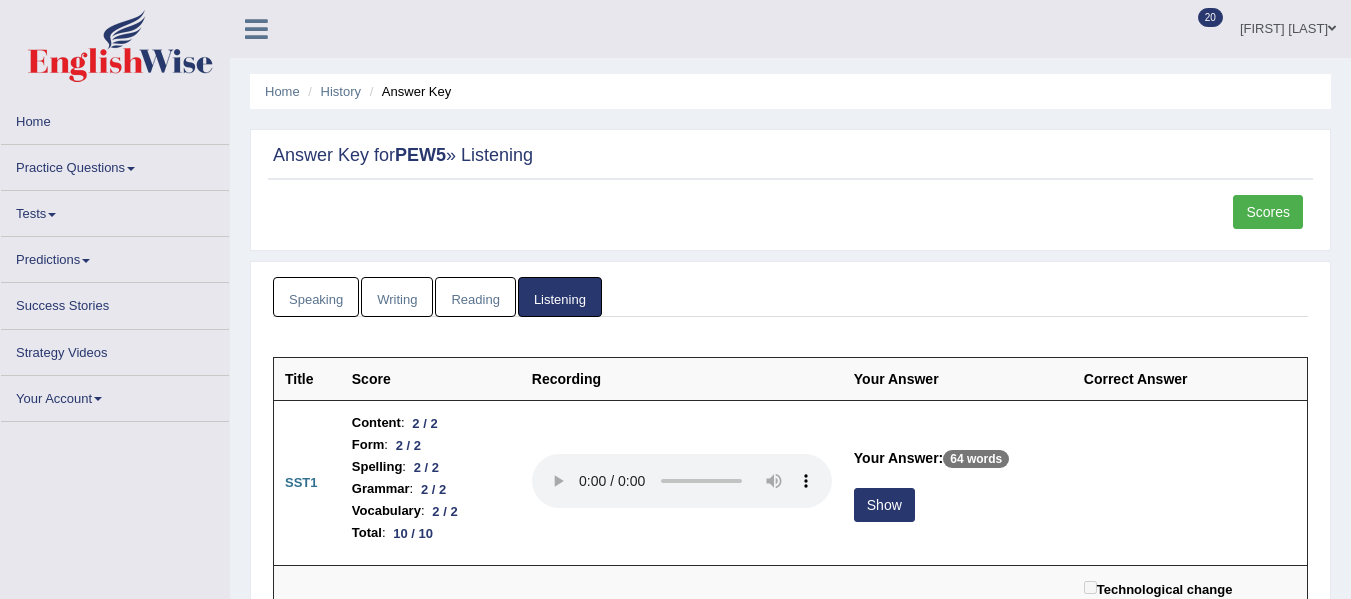 scroll, scrollTop: 0, scrollLeft: 0, axis: both 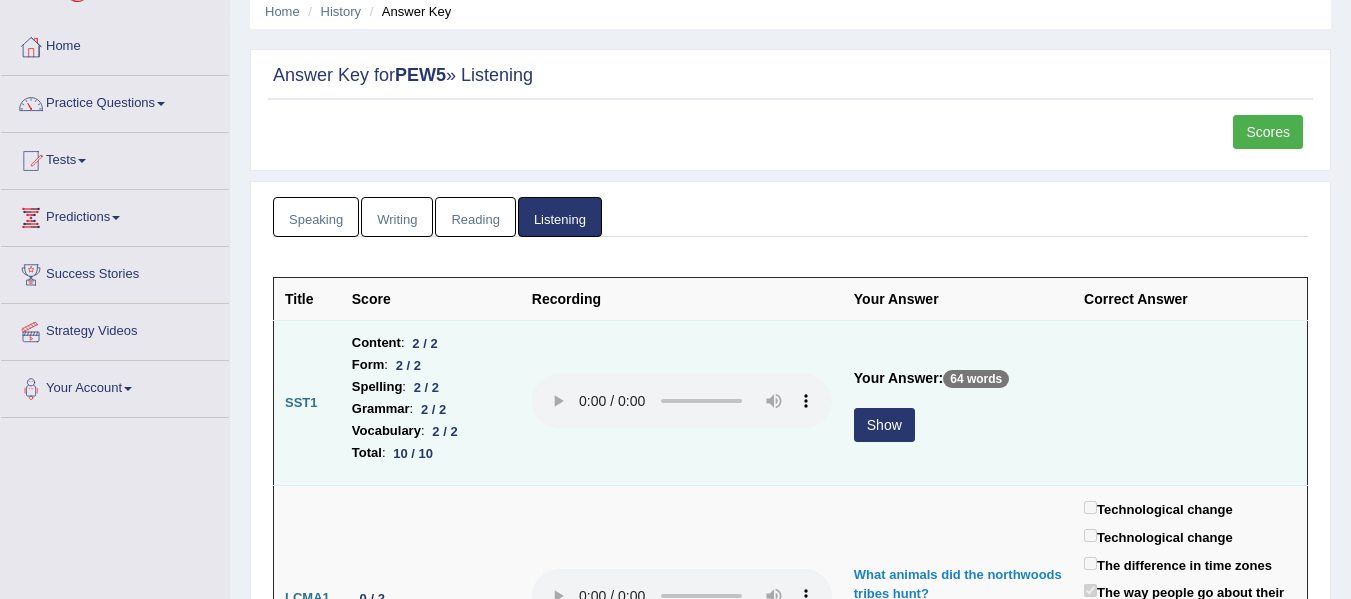 click on "Show" at bounding box center (884, 425) 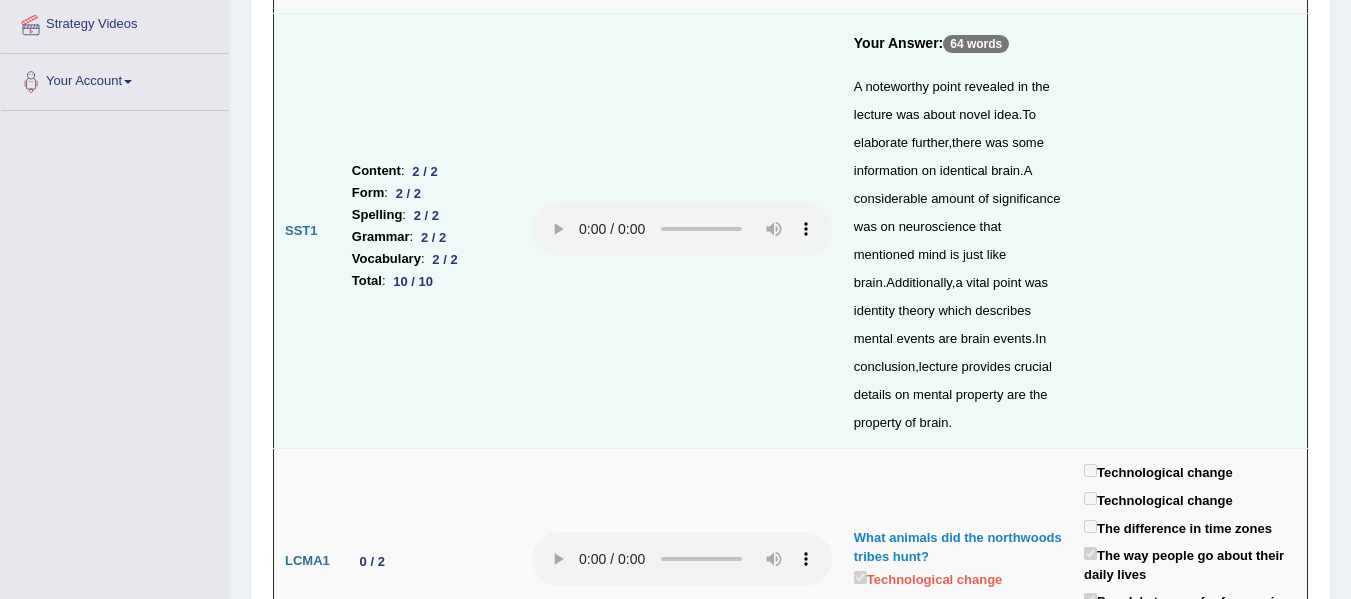 scroll, scrollTop: 0, scrollLeft: 0, axis: both 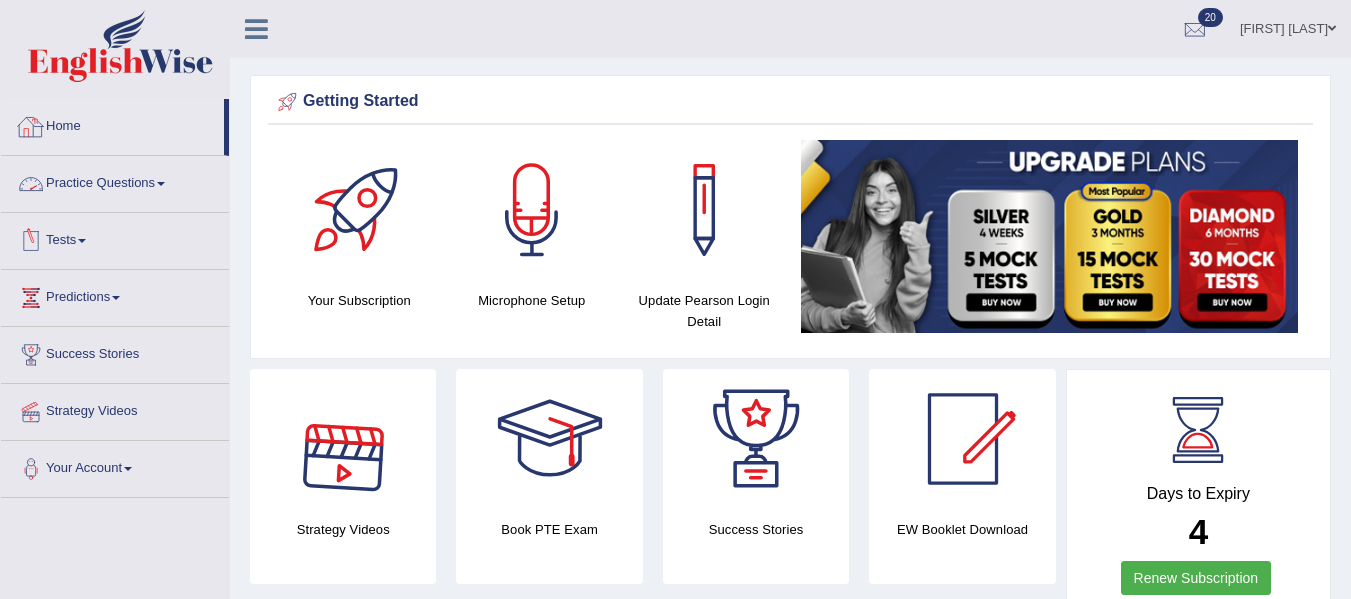 click on "Practice Questions" at bounding box center (115, 181) 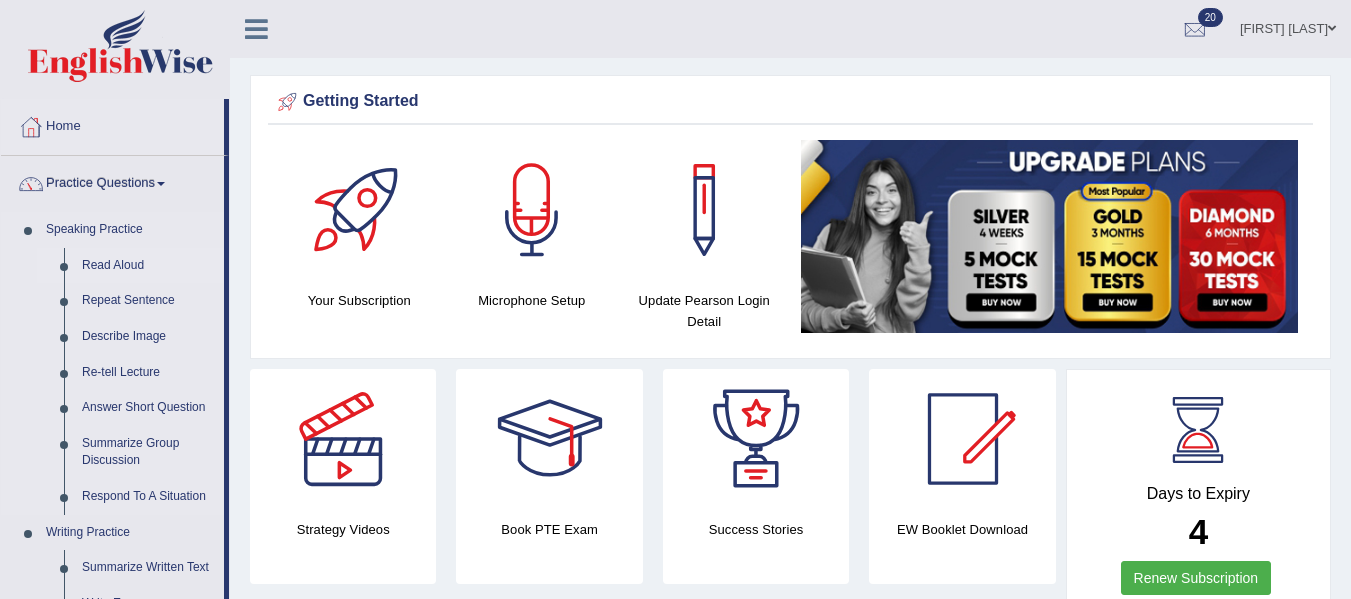 click on "Read Aloud" at bounding box center (148, 266) 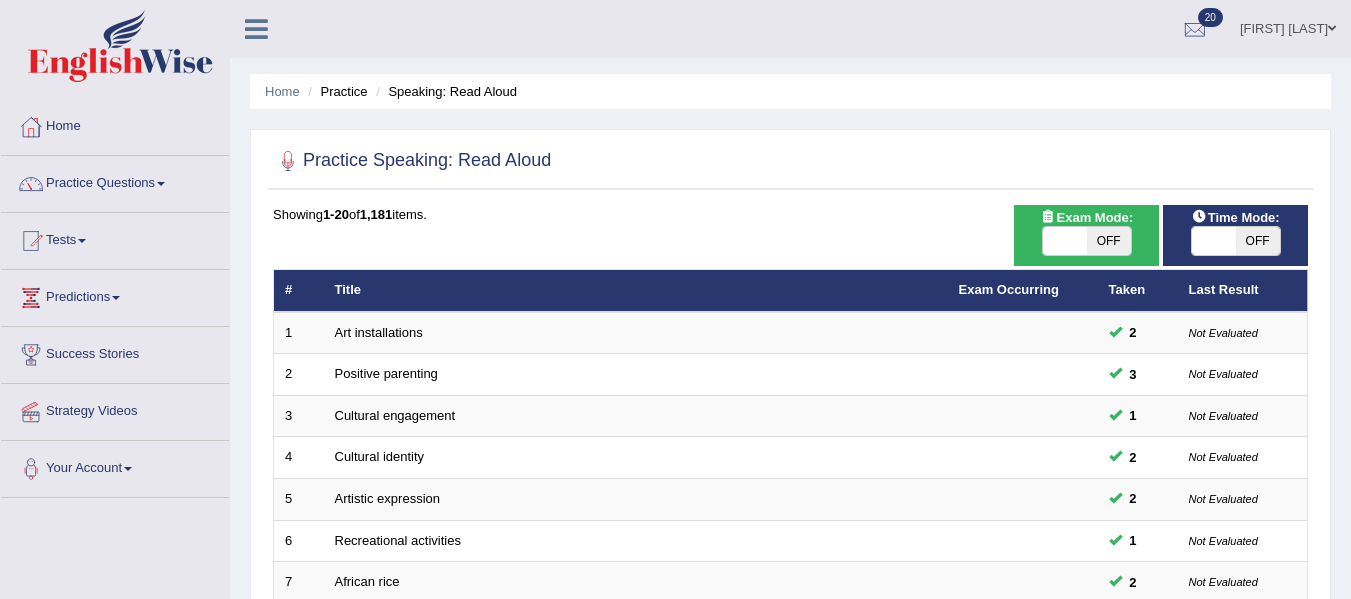 scroll, scrollTop: 725, scrollLeft: 0, axis: vertical 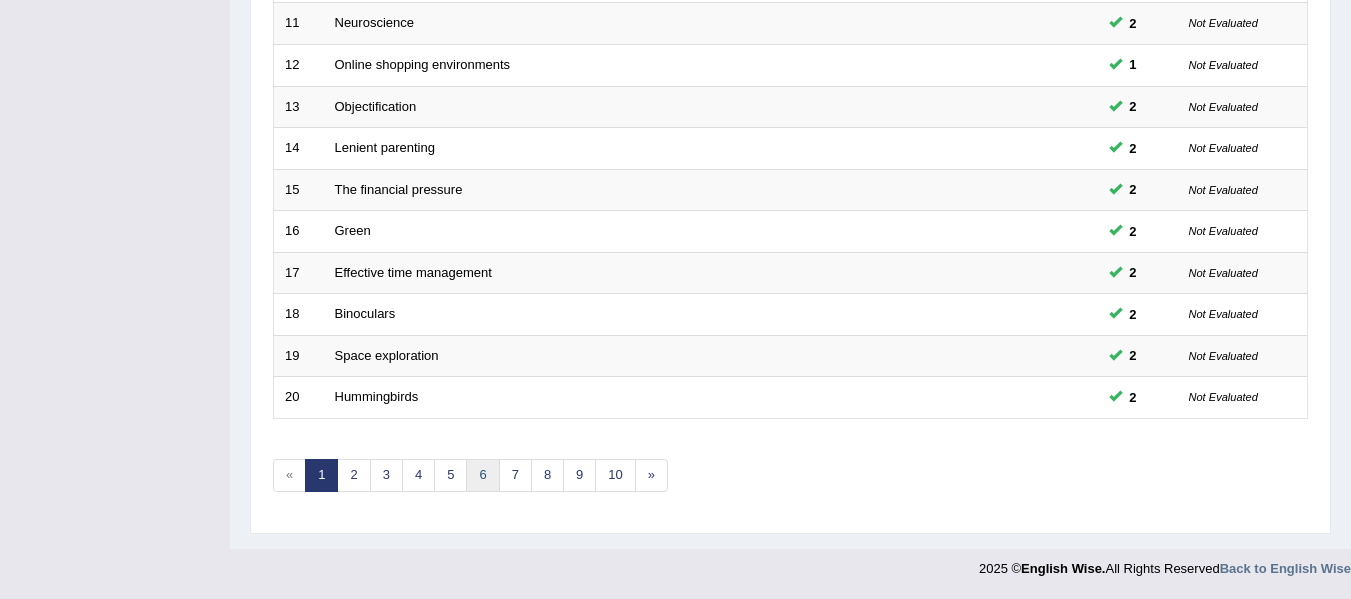 click on "6" at bounding box center [482, 475] 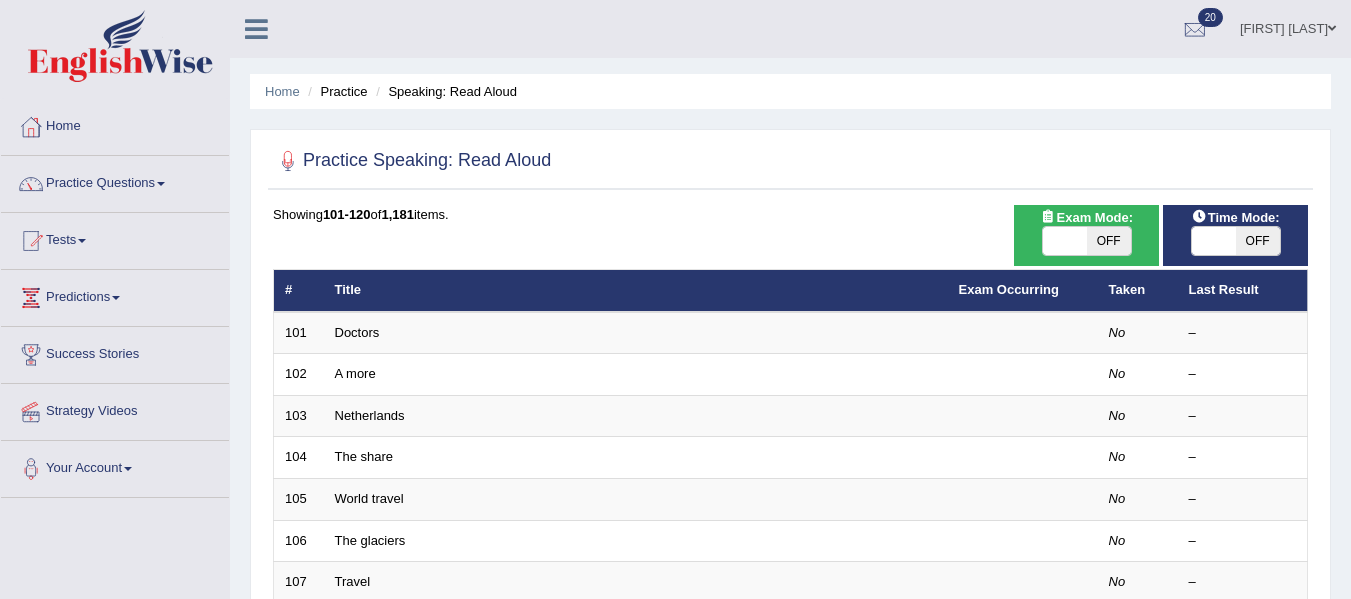 scroll, scrollTop: 0, scrollLeft: 0, axis: both 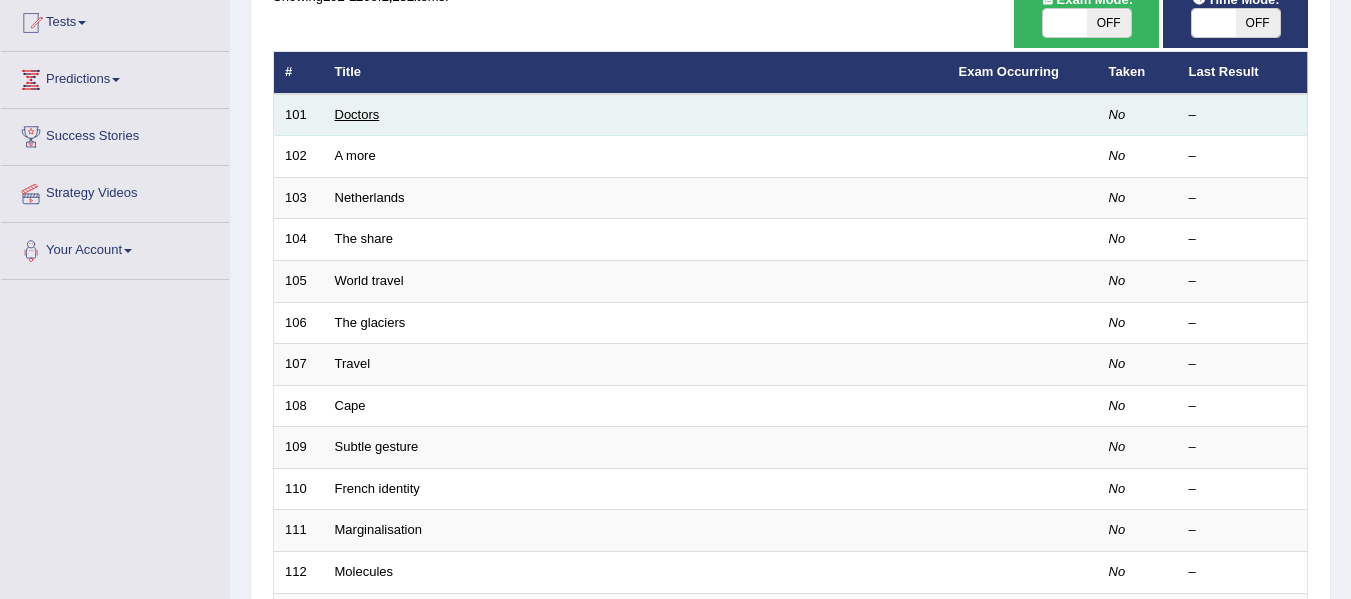 drag, startPoint x: 325, startPoint y: 107, endPoint x: 338, endPoint y: 110, distance: 13.341664 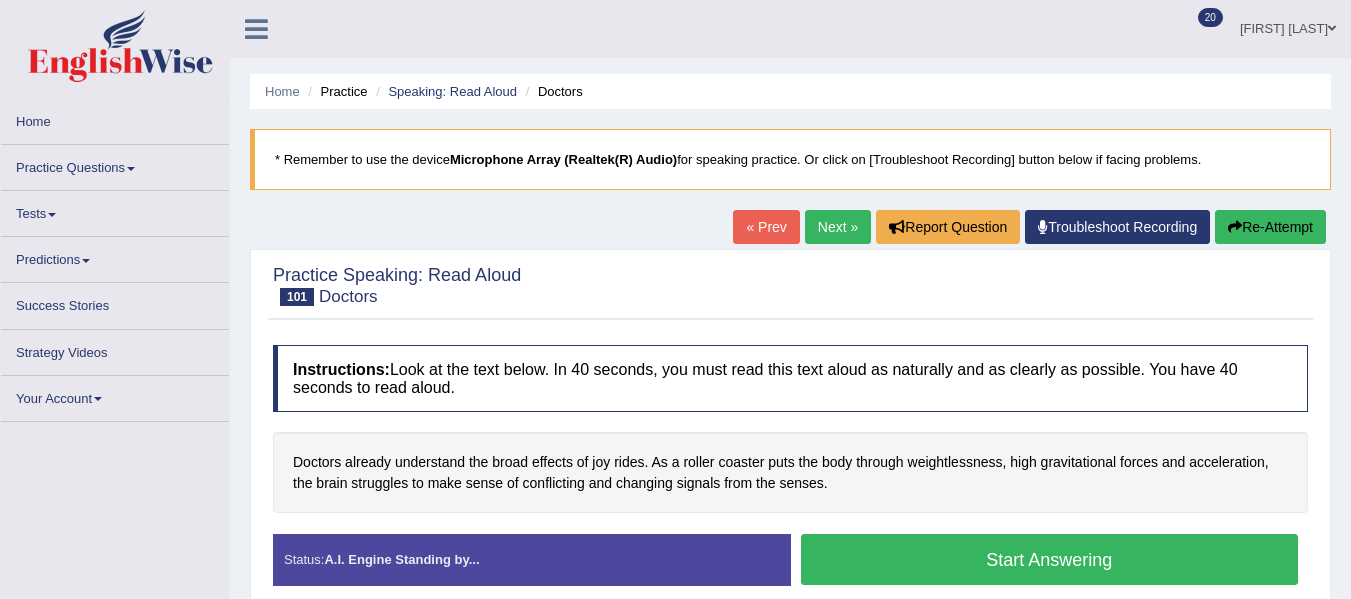 scroll, scrollTop: 0, scrollLeft: 0, axis: both 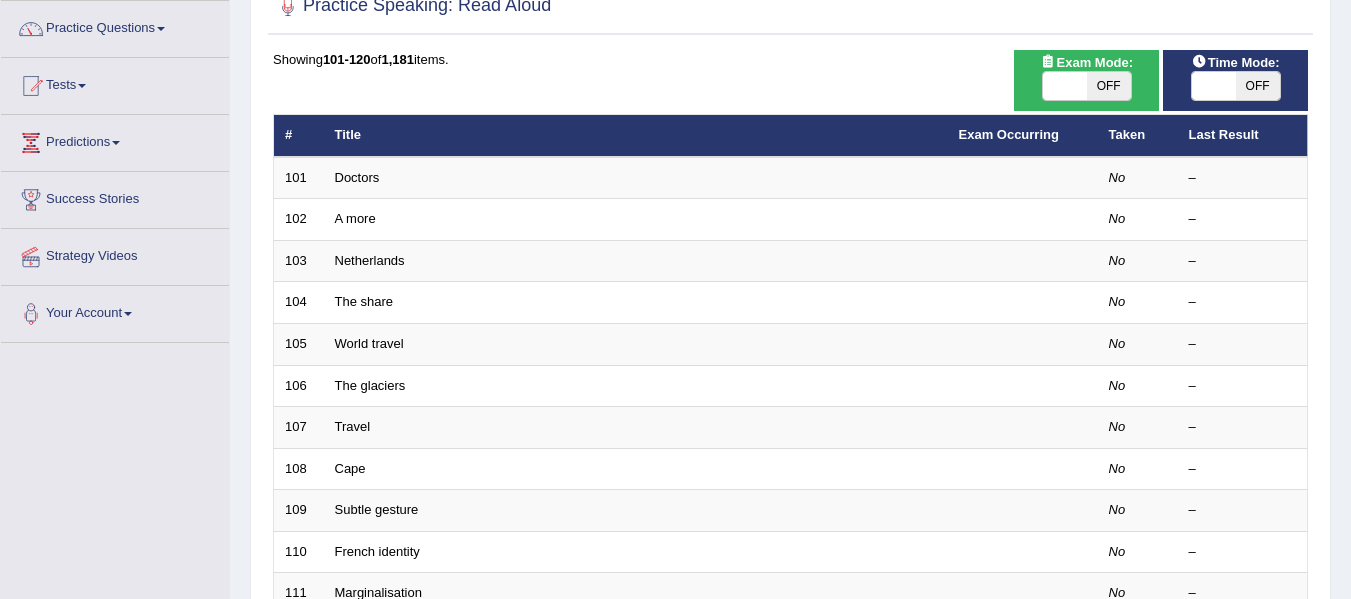 click on "OFF" at bounding box center (1258, 86) 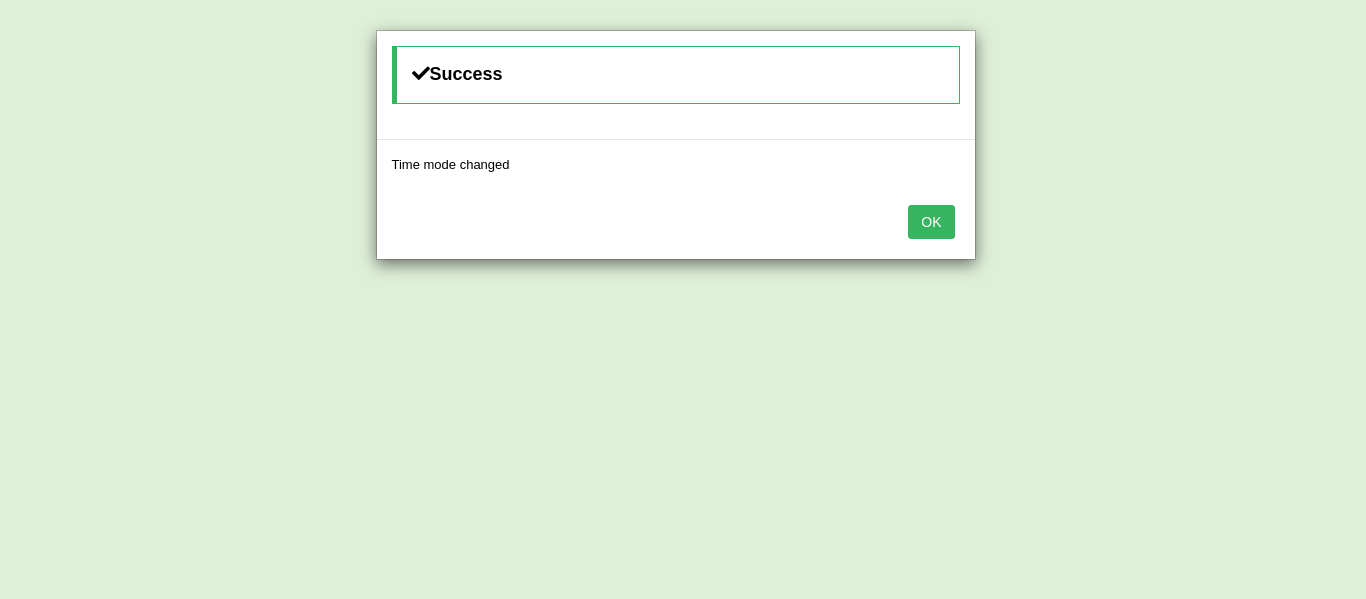 click on "OK" at bounding box center [931, 222] 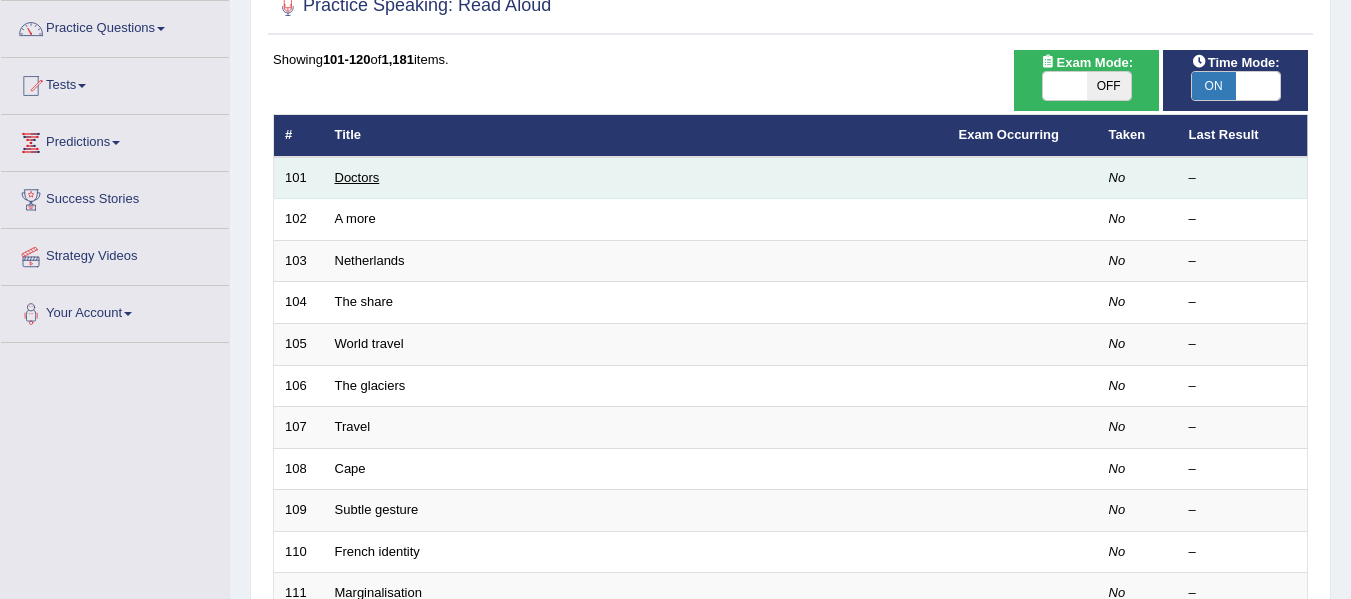 click on "Doctors" at bounding box center (357, 177) 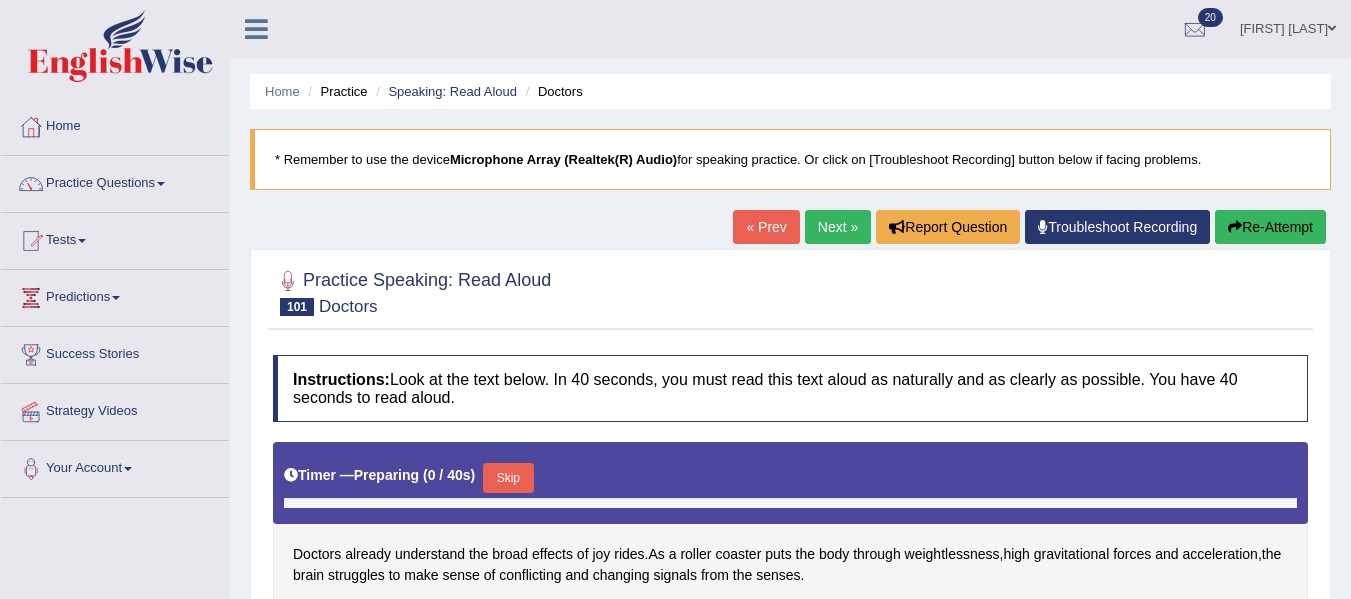 scroll, scrollTop: 0, scrollLeft: 0, axis: both 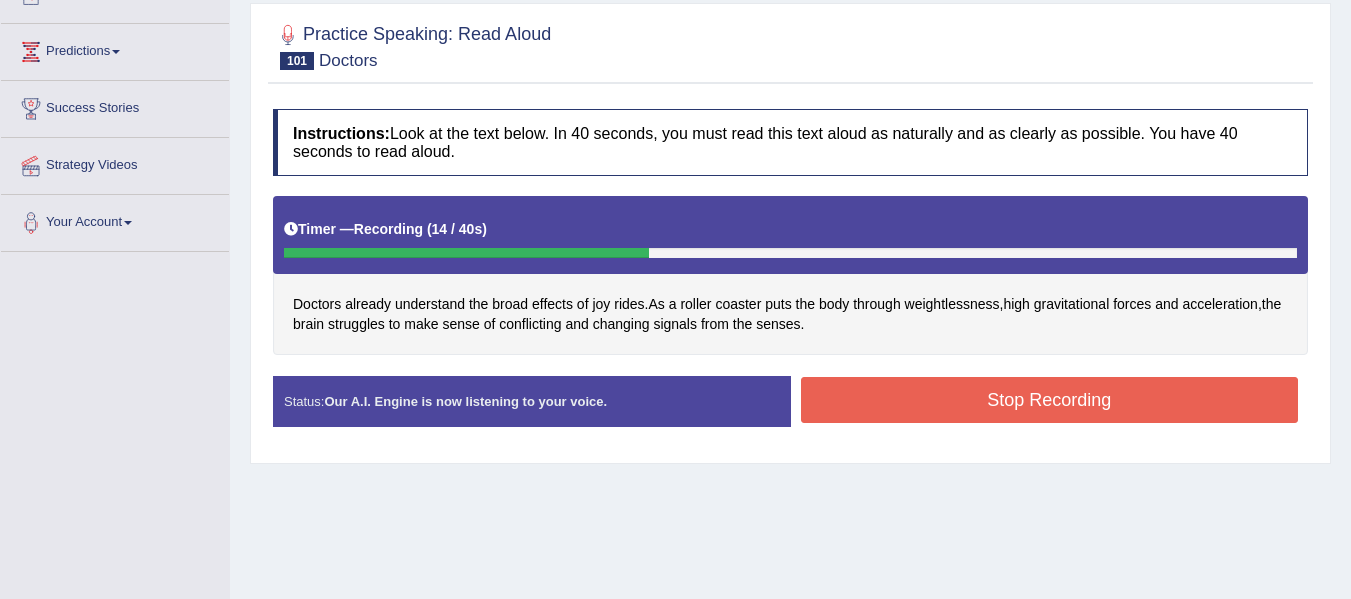 click on "Stop Recording" at bounding box center [1050, 400] 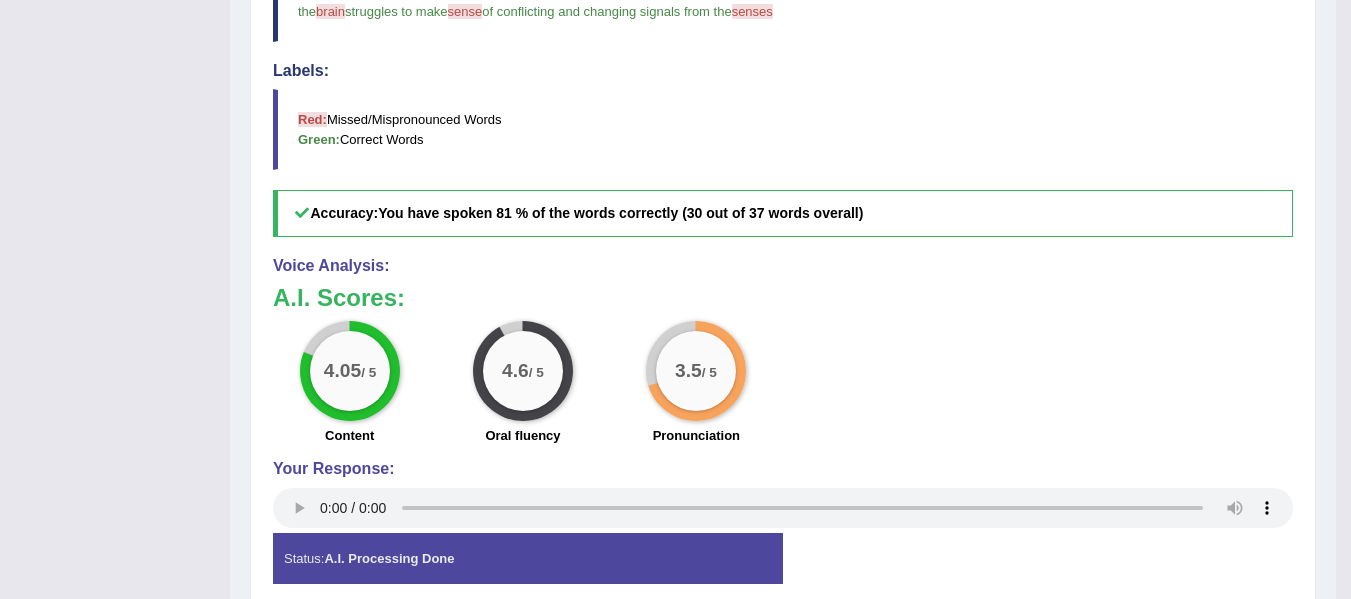 scroll, scrollTop: 785, scrollLeft: 0, axis: vertical 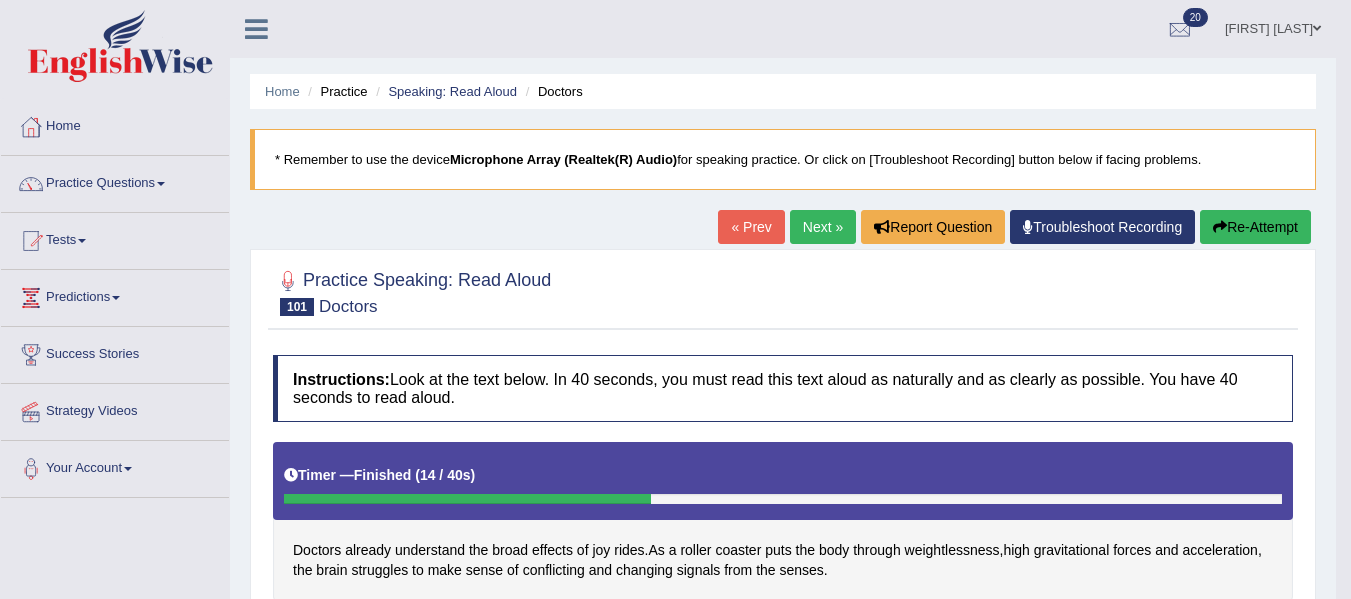 click on "Next »" at bounding box center [823, 227] 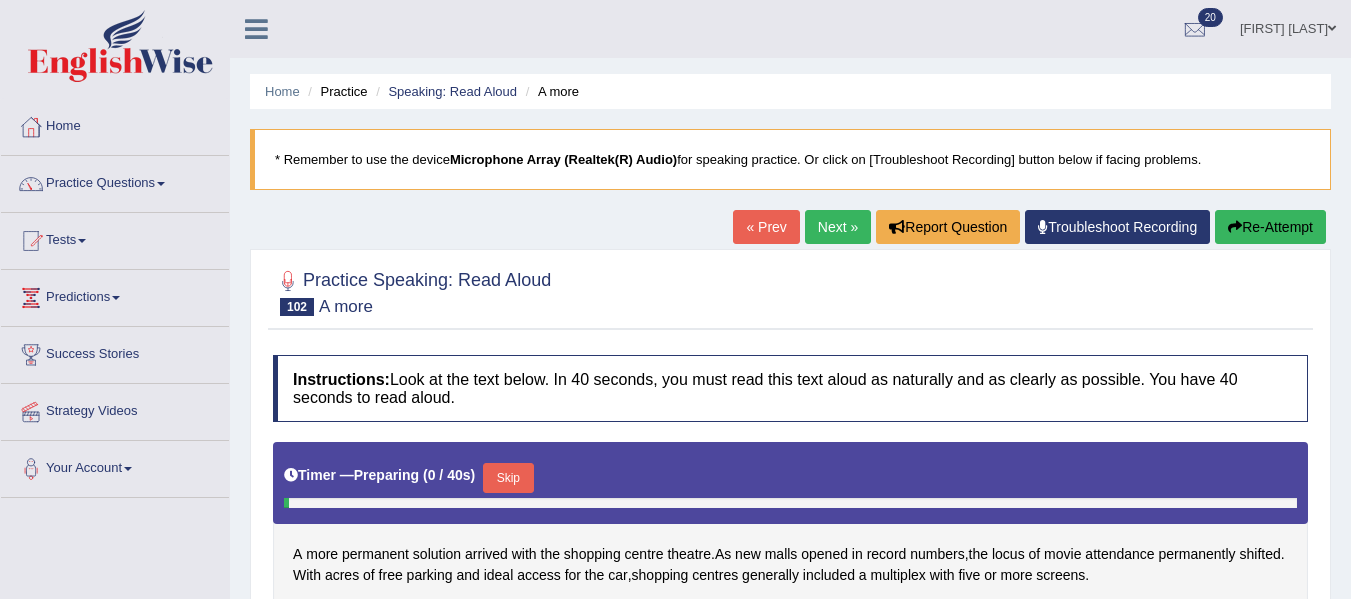 scroll, scrollTop: 247, scrollLeft: 0, axis: vertical 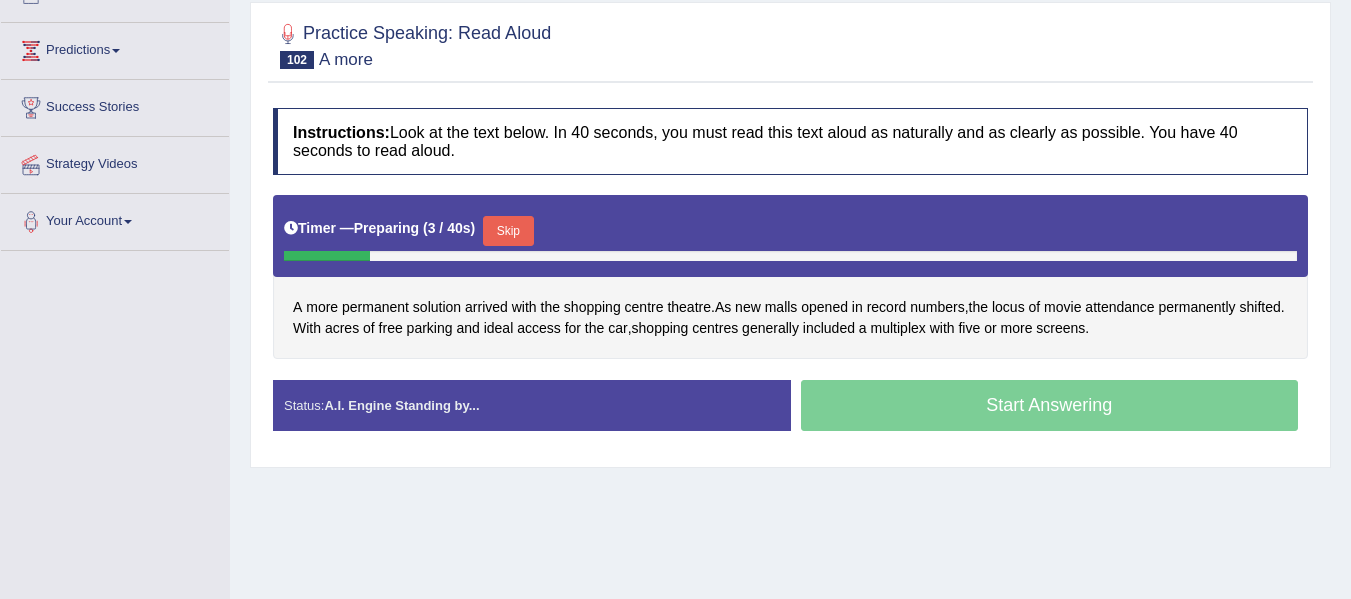 click on "Skip" at bounding box center (508, 231) 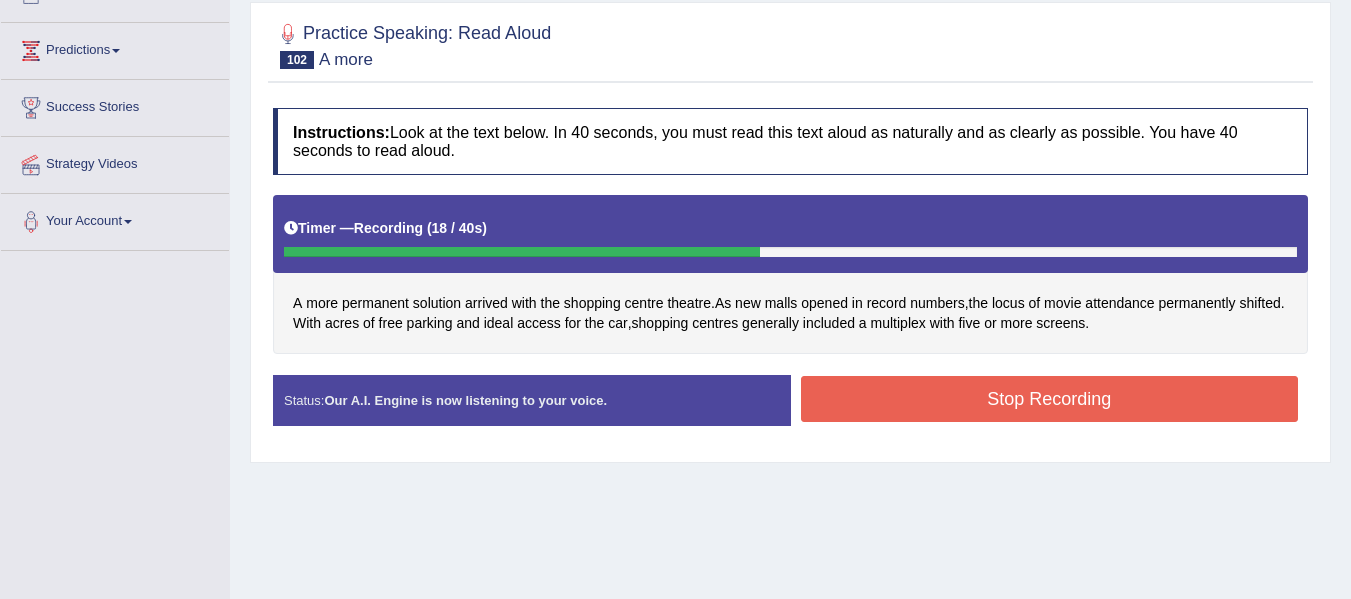 click on "Stop Recording" at bounding box center (1050, 399) 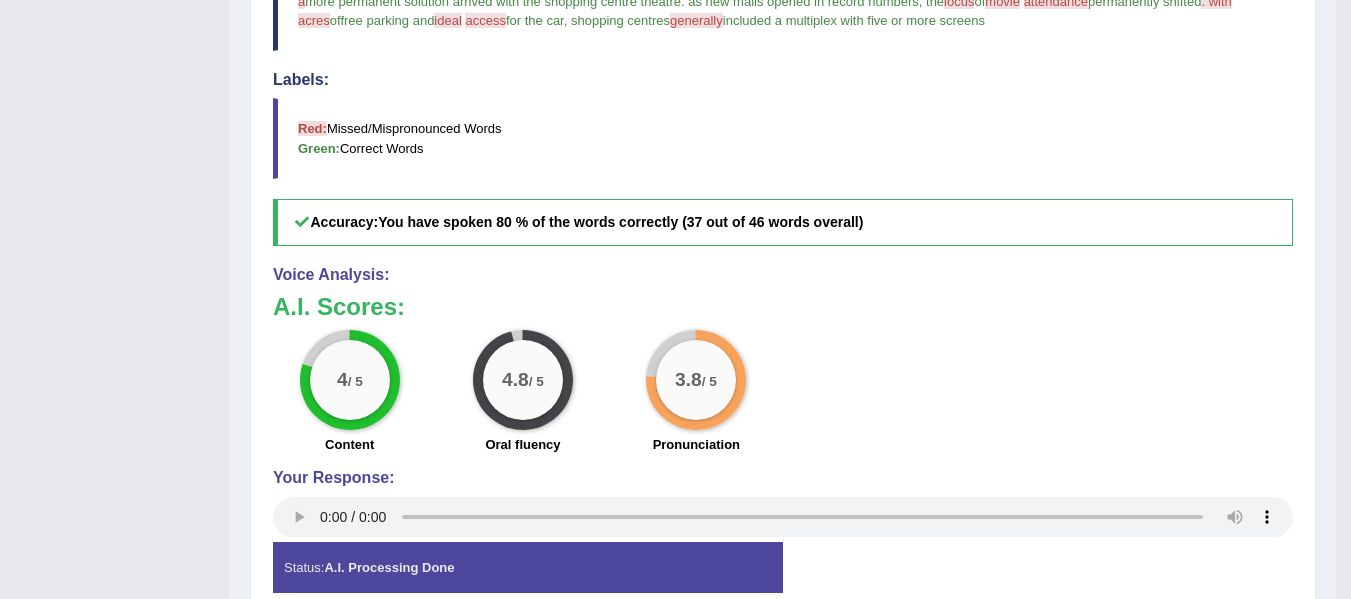 scroll, scrollTop: 691, scrollLeft: 0, axis: vertical 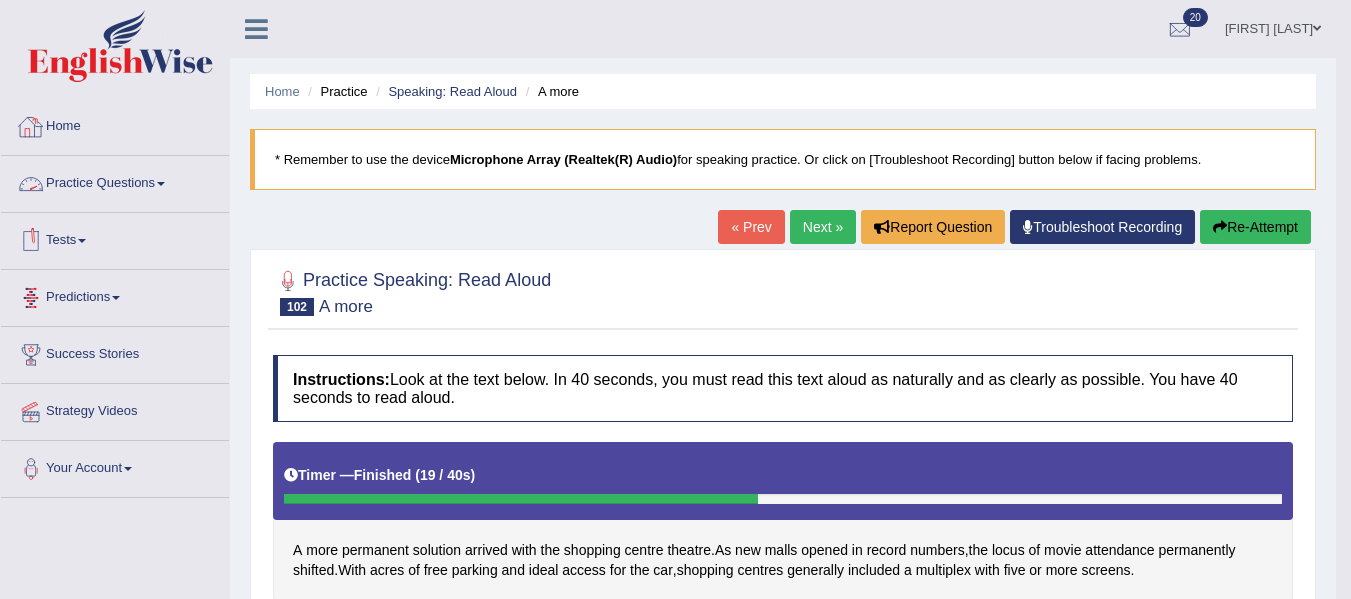 click on "Home" at bounding box center [115, 124] 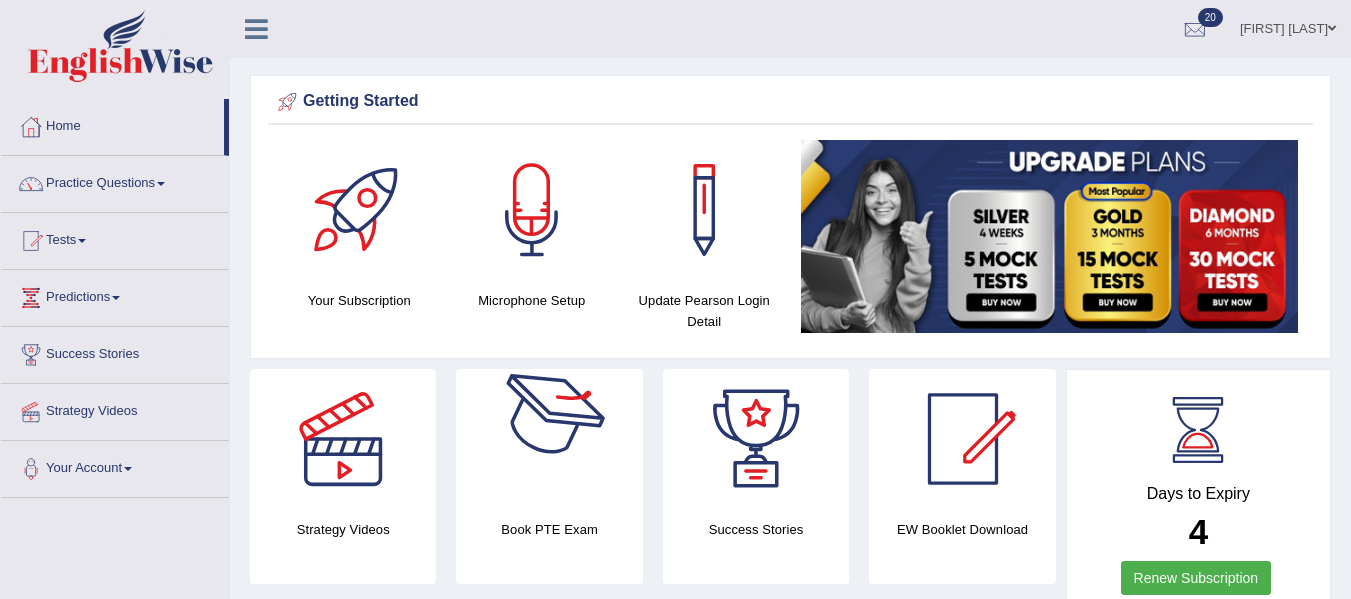 scroll, scrollTop: 1220, scrollLeft: 0, axis: vertical 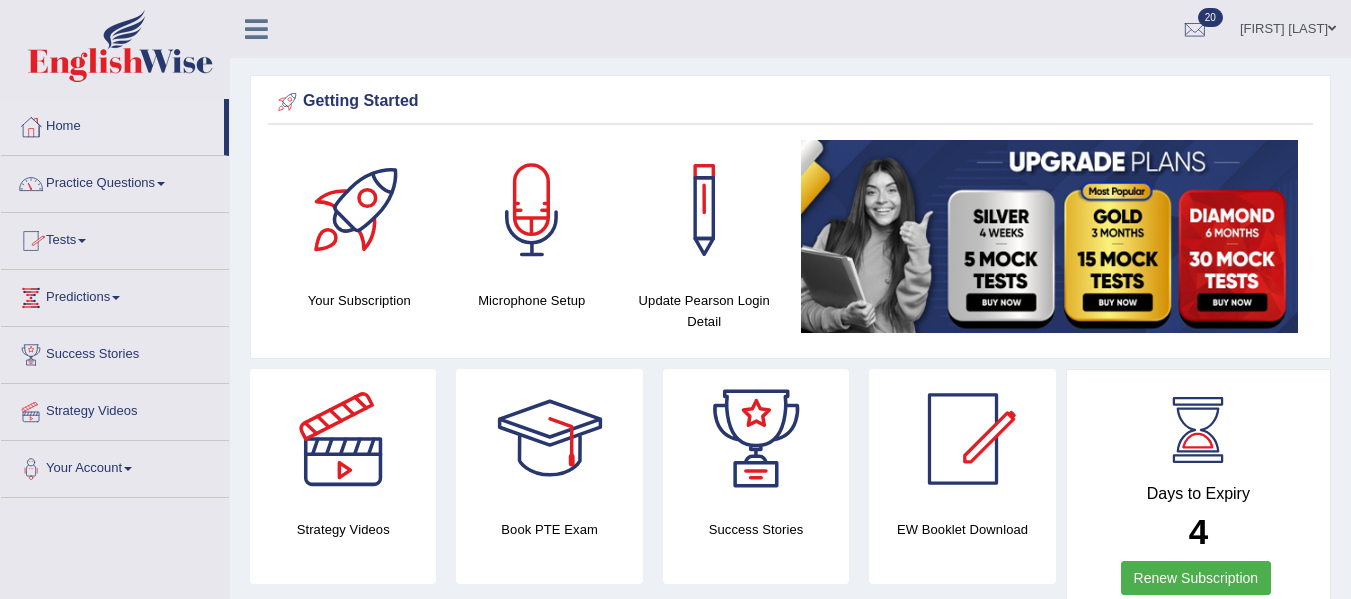 click on "Tests" at bounding box center (115, 238) 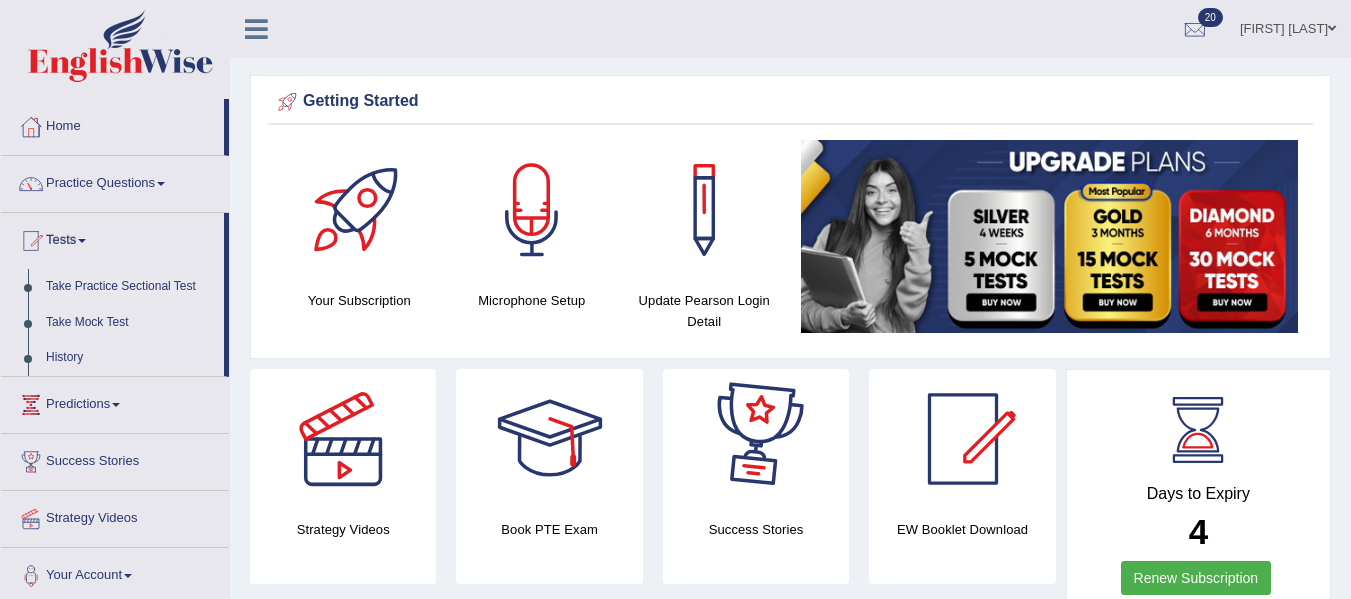 click on "Take Practice Sectional Test" at bounding box center (130, 287) 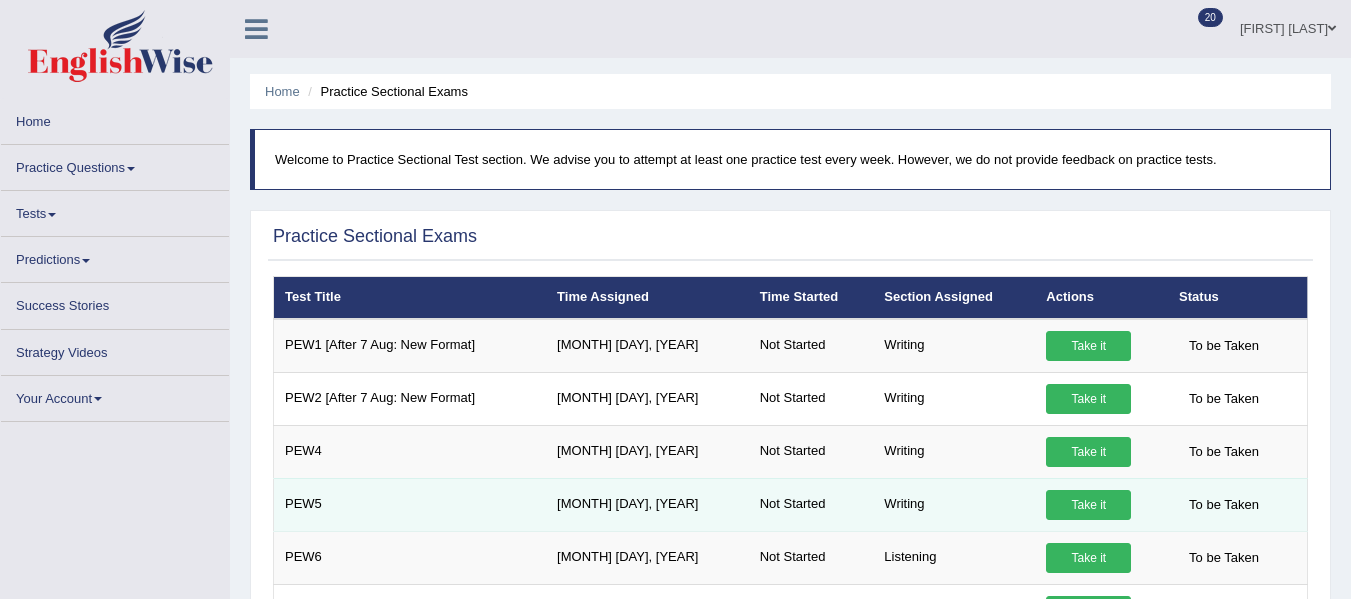 scroll, scrollTop: 0, scrollLeft: 0, axis: both 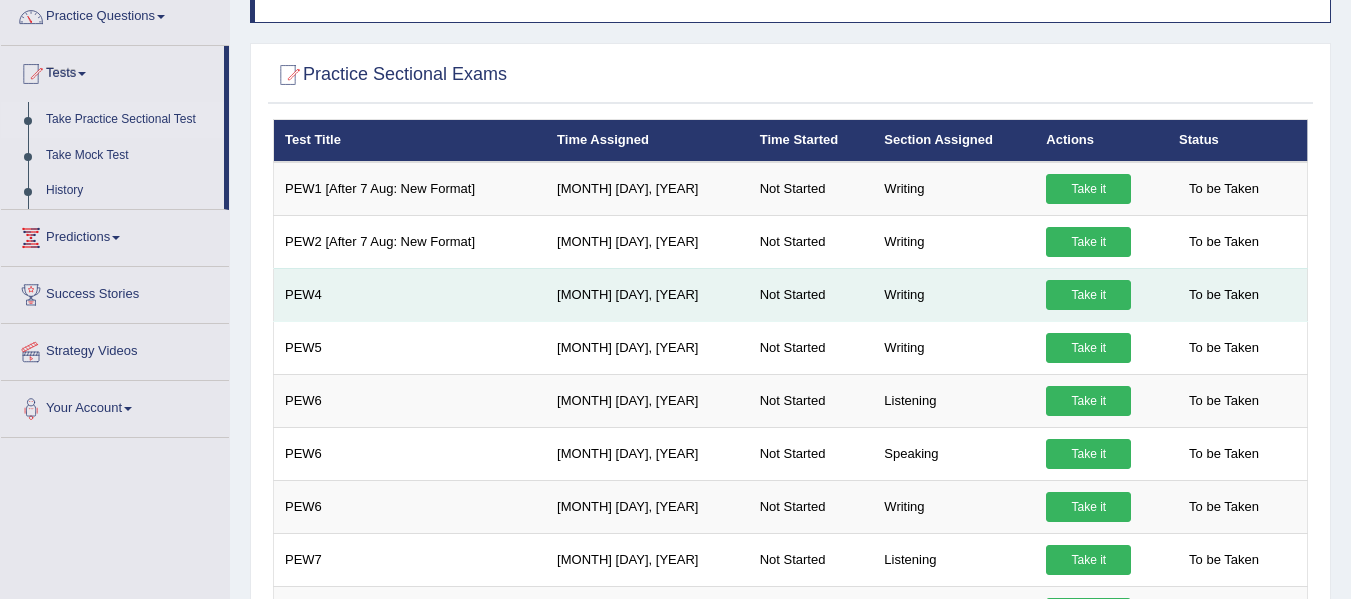 click on "Take it" at bounding box center (1088, 295) 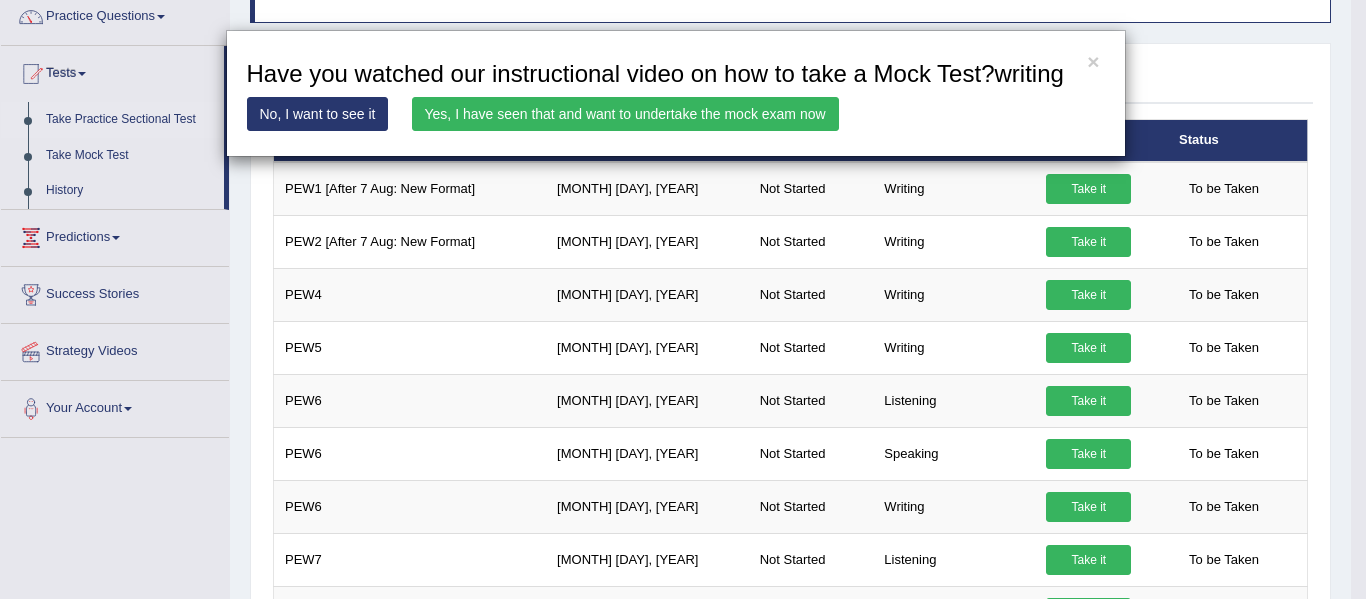 click on "Yes, I have seen that and want to undertake the mock exam now" at bounding box center [625, 114] 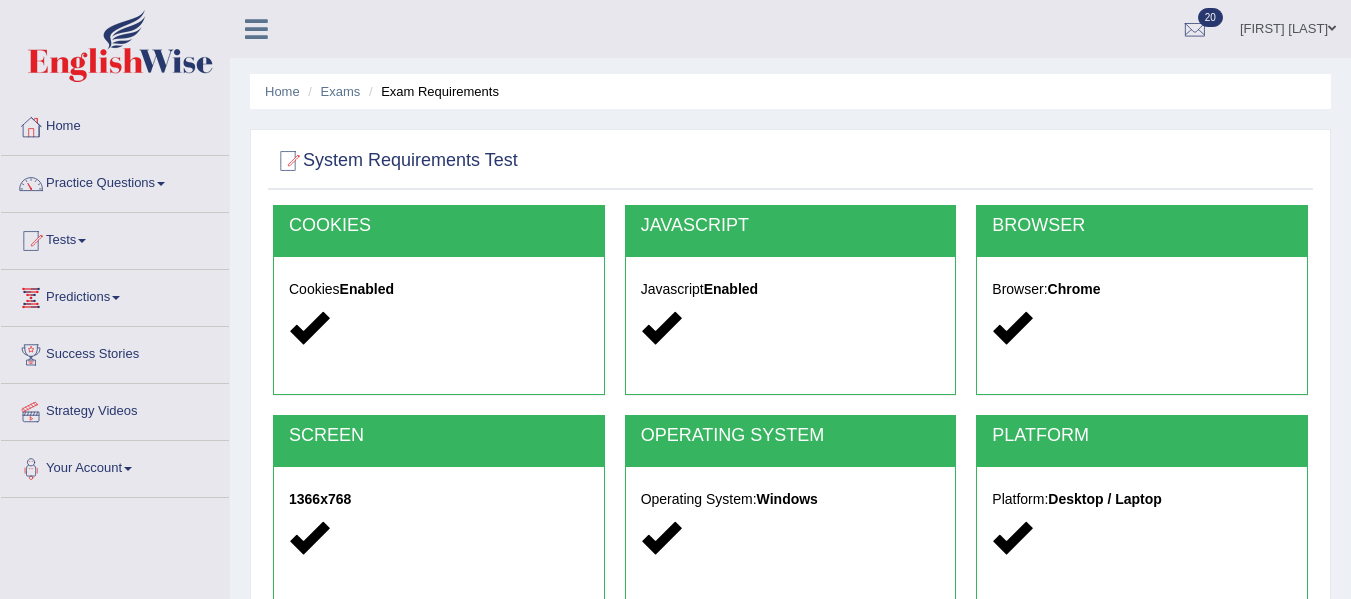 scroll, scrollTop: 0, scrollLeft: 0, axis: both 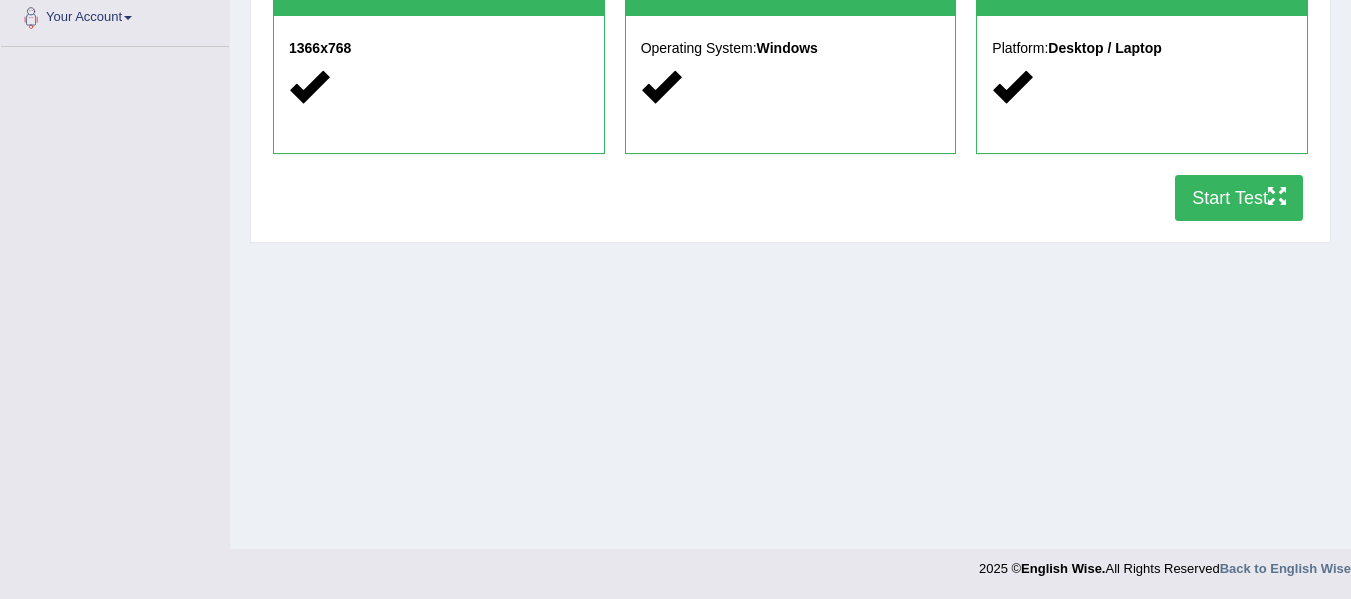 click on "Start Test" at bounding box center [1239, 198] 